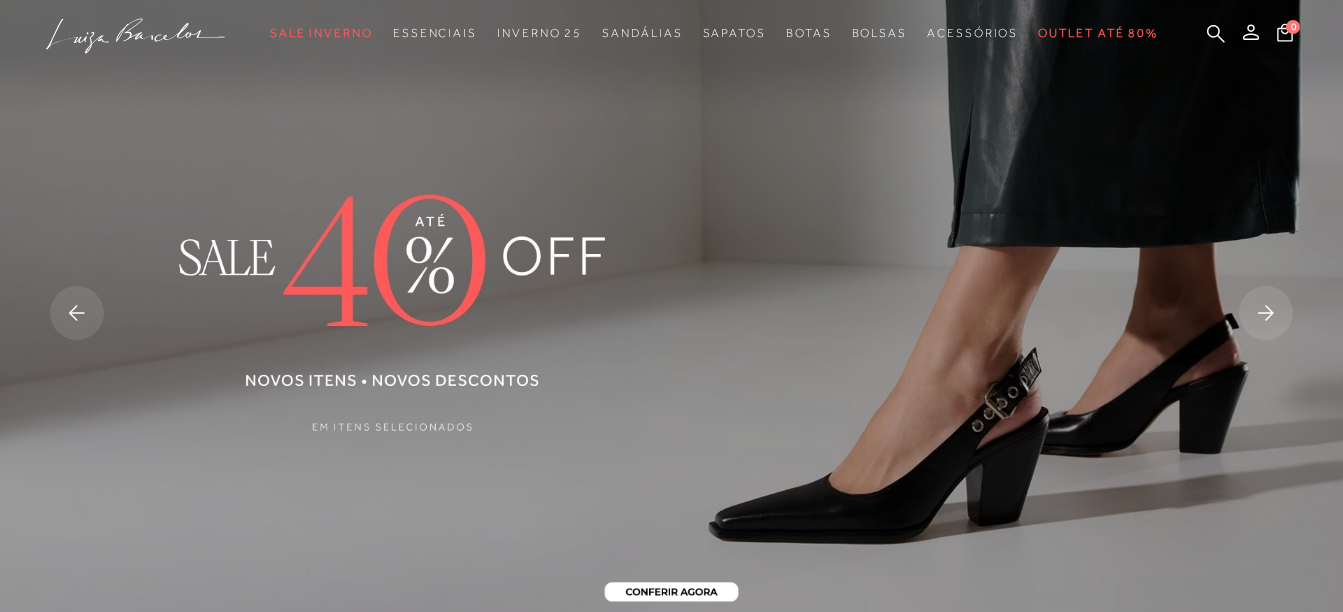 scroll, scrollTop: 0, scrollLeft: 0, axis: both 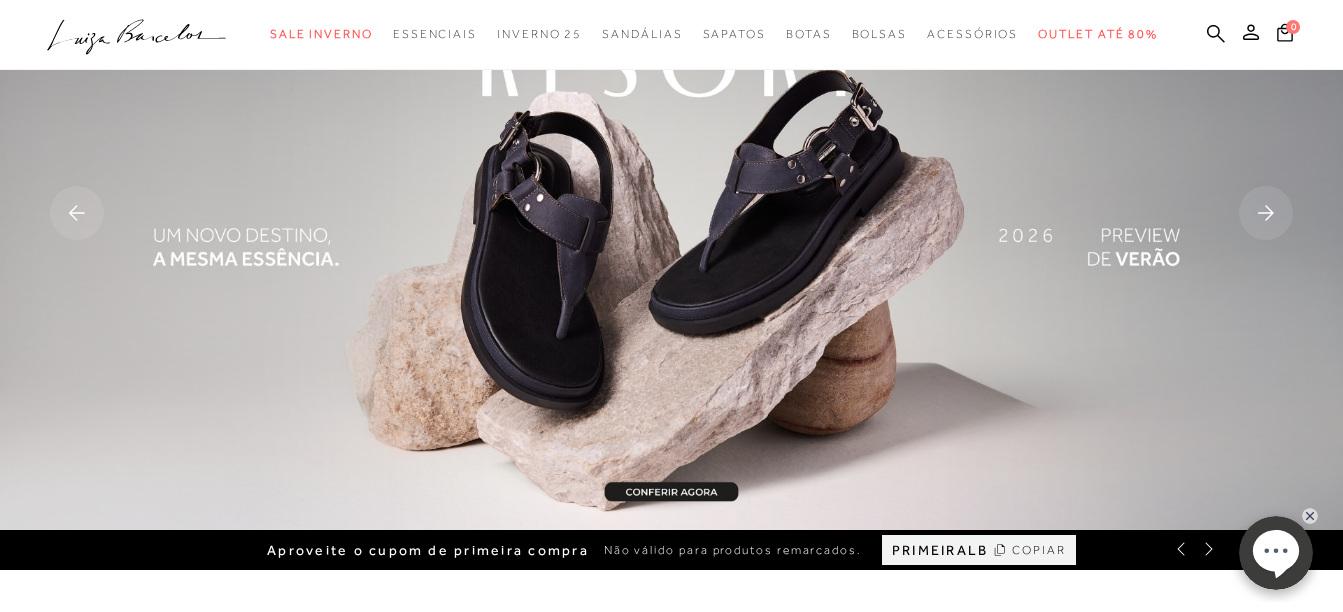 click 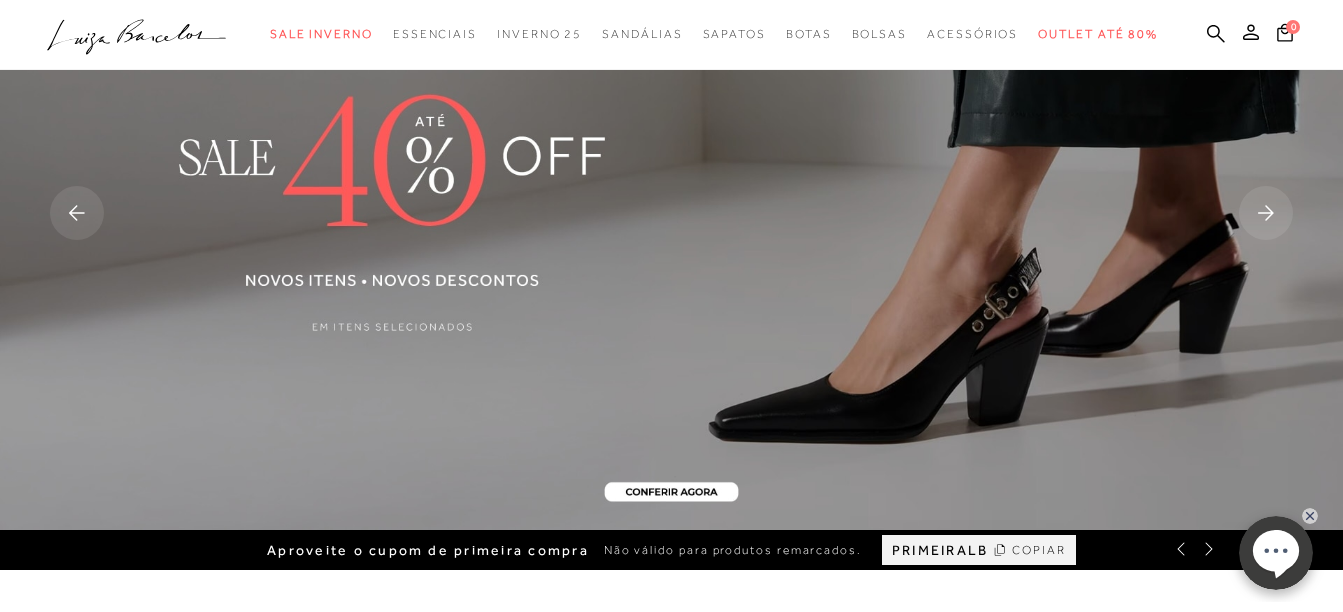 click at bounding box center [671, 215] 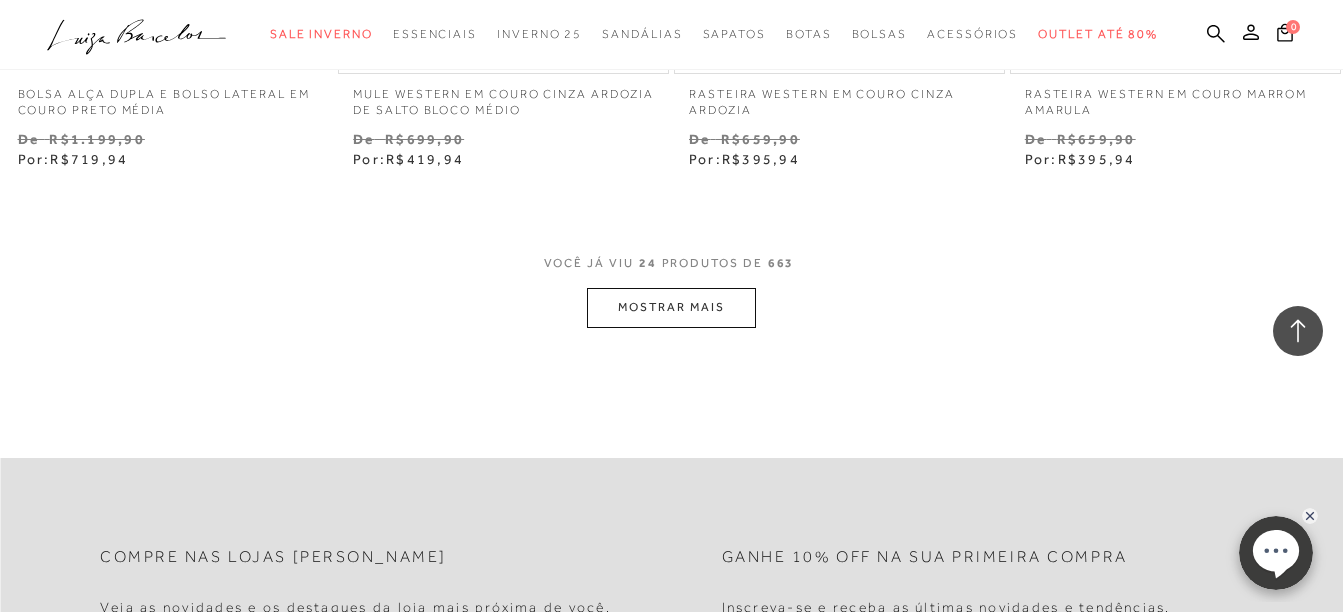 scroll, scrollTop: 4000, scrollLeft: 0, axis: vertical 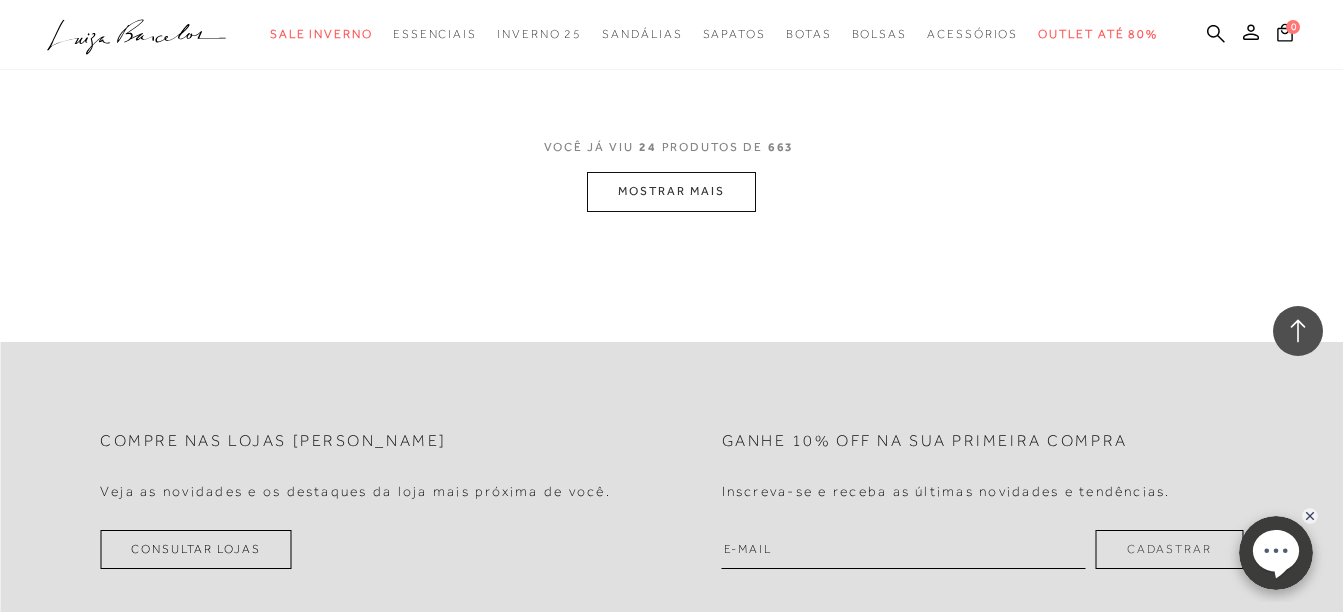 click on "MOSTRAR MAIS" at bounding box center [671, 191] 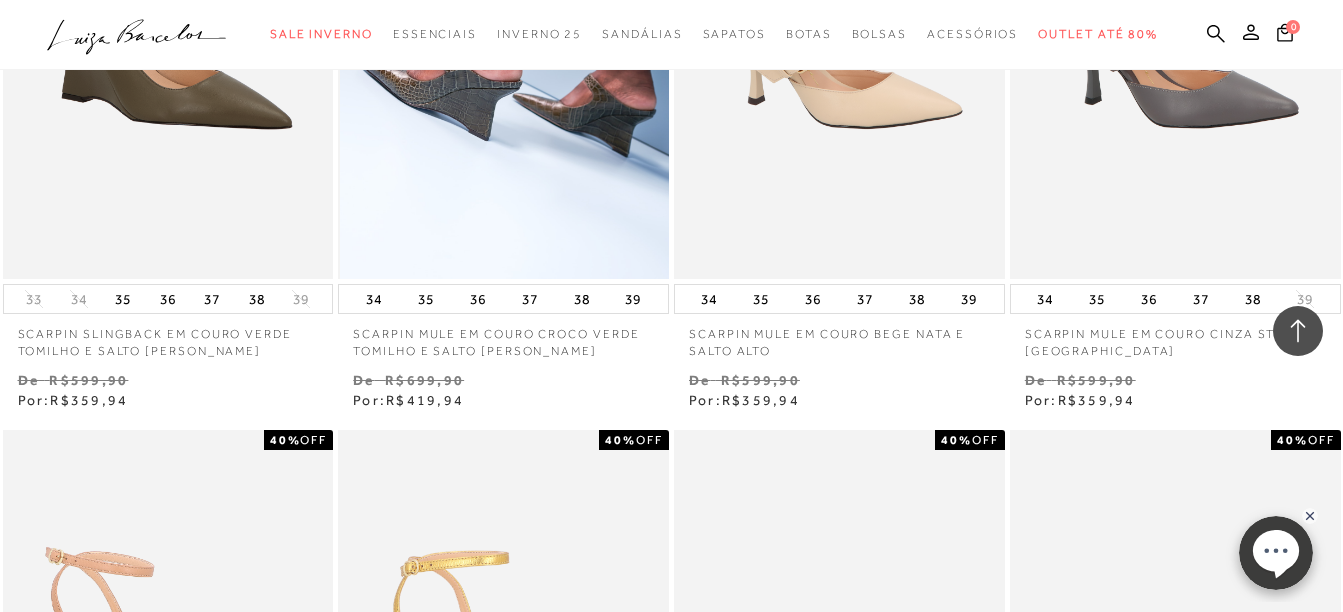 scroll, scrollTop: 6900, scrollLeft: 0, axis: vertical 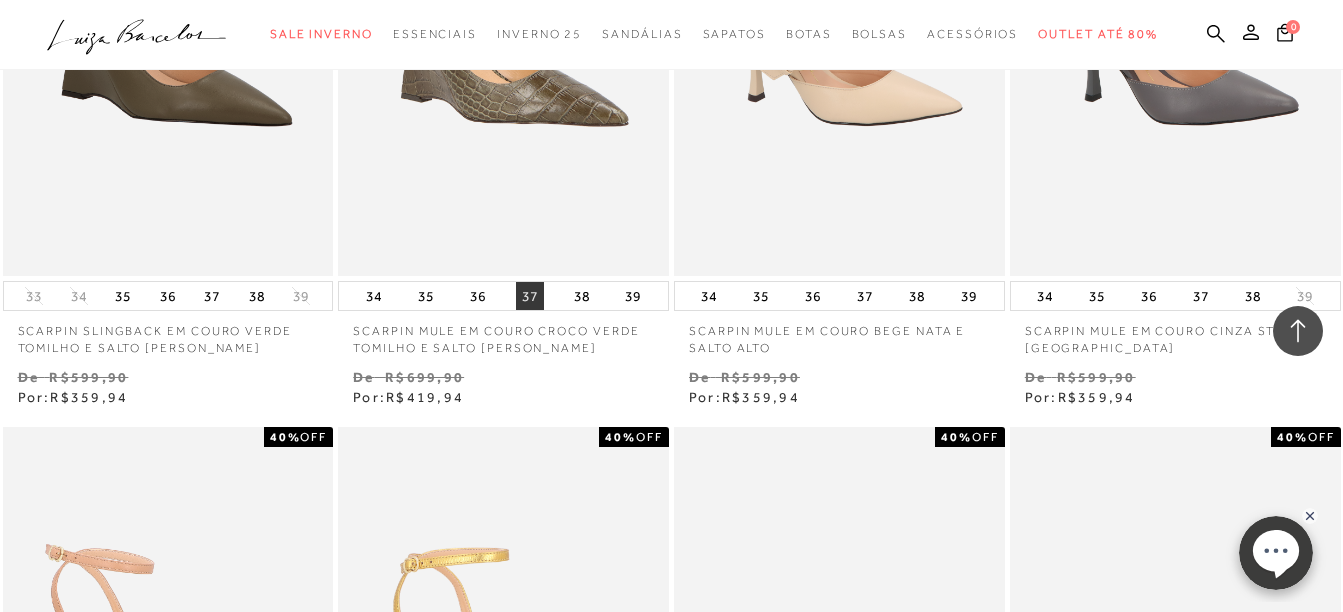 click on "37" at bounding box center [530, 296] 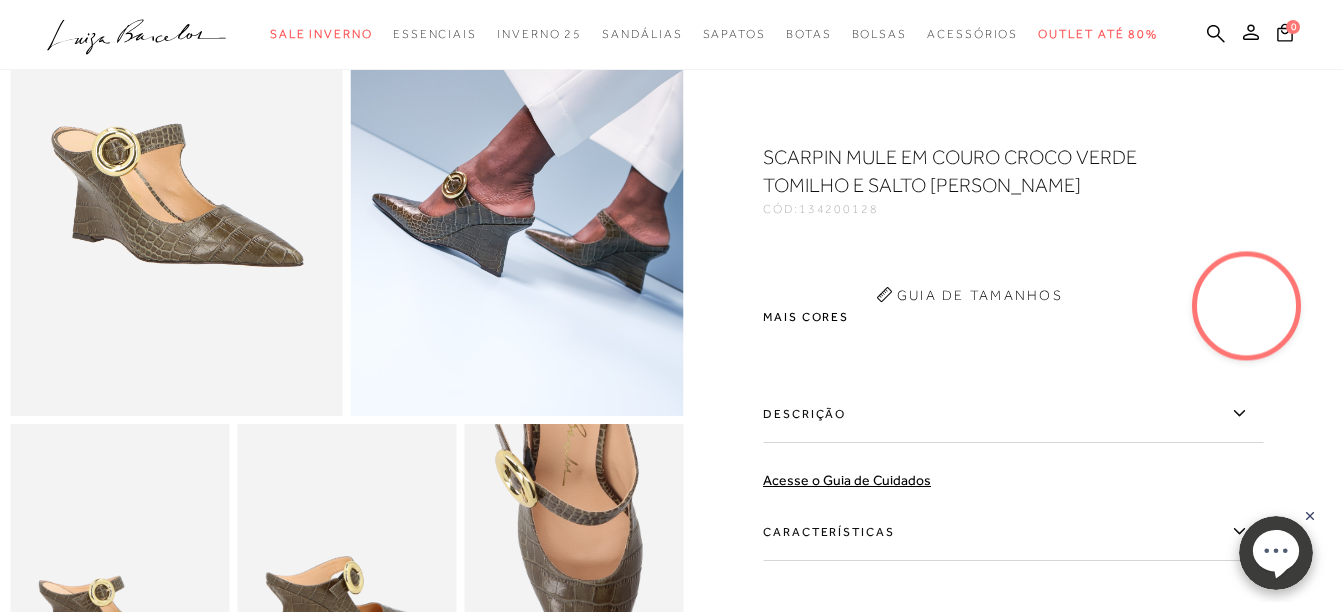 scroll, scrollTop: 0, scrollLeft: 0, axis: both 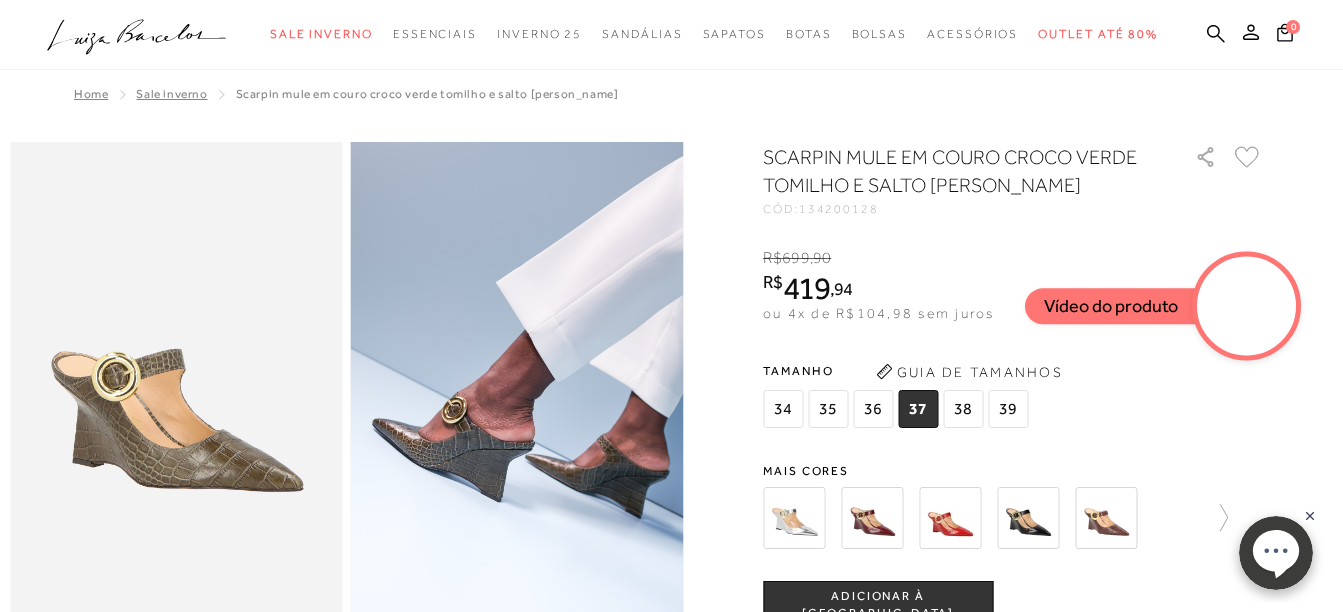 click at bounding box center (1106, 518) 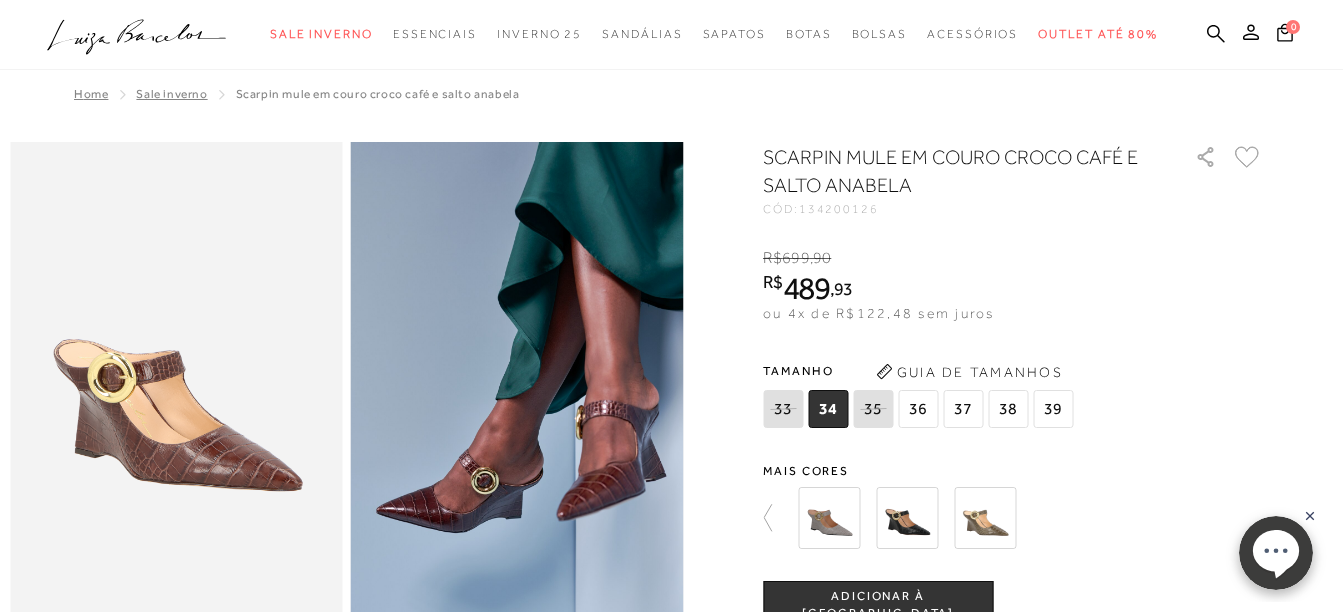 click at bounding box center [985, 518] 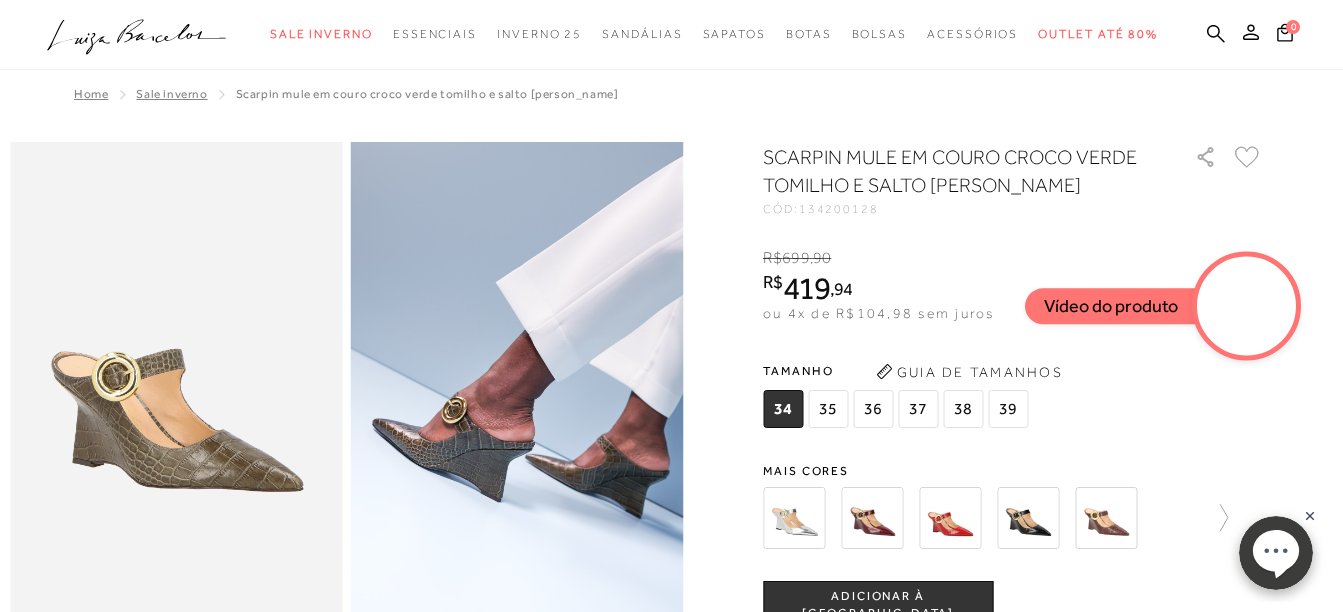 click at bounding box center (1247, 306) 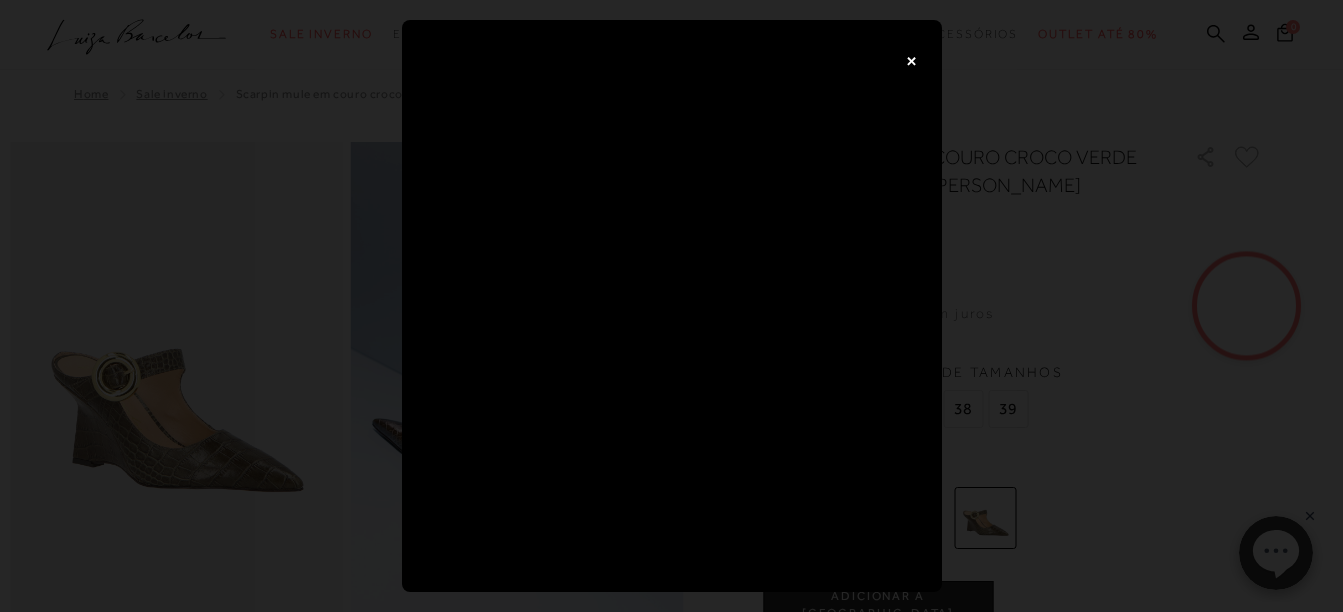 click on "×" at bounding box center [912, 60] 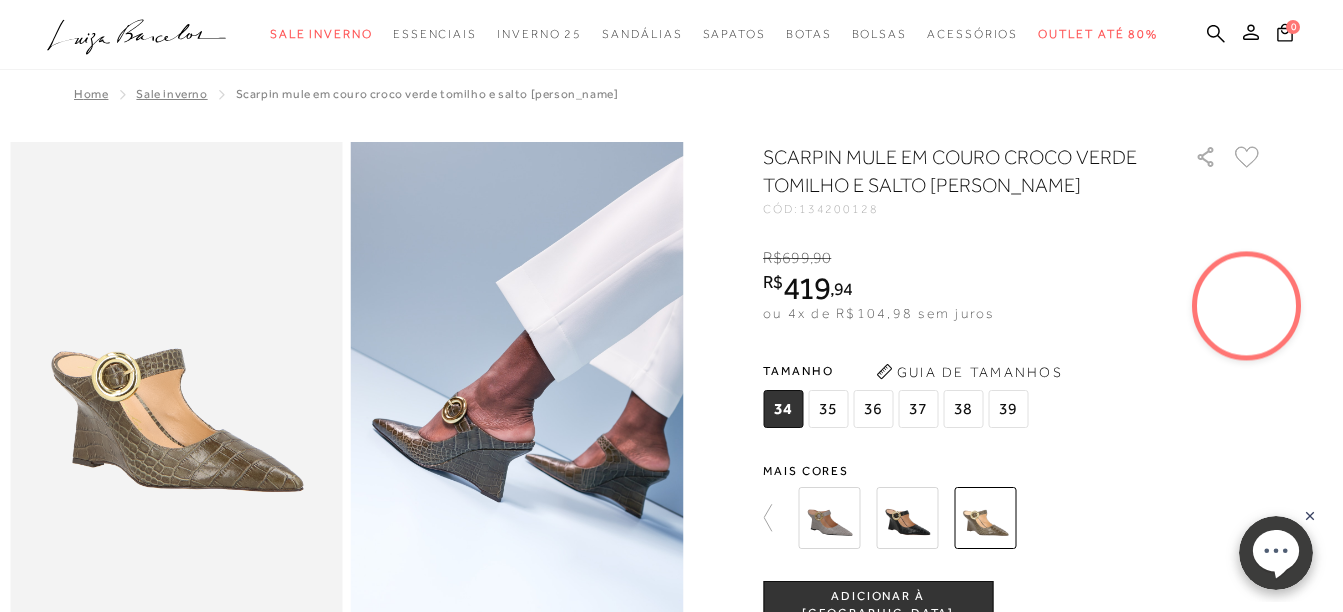 click on "37" at bounding box center [918, 409] 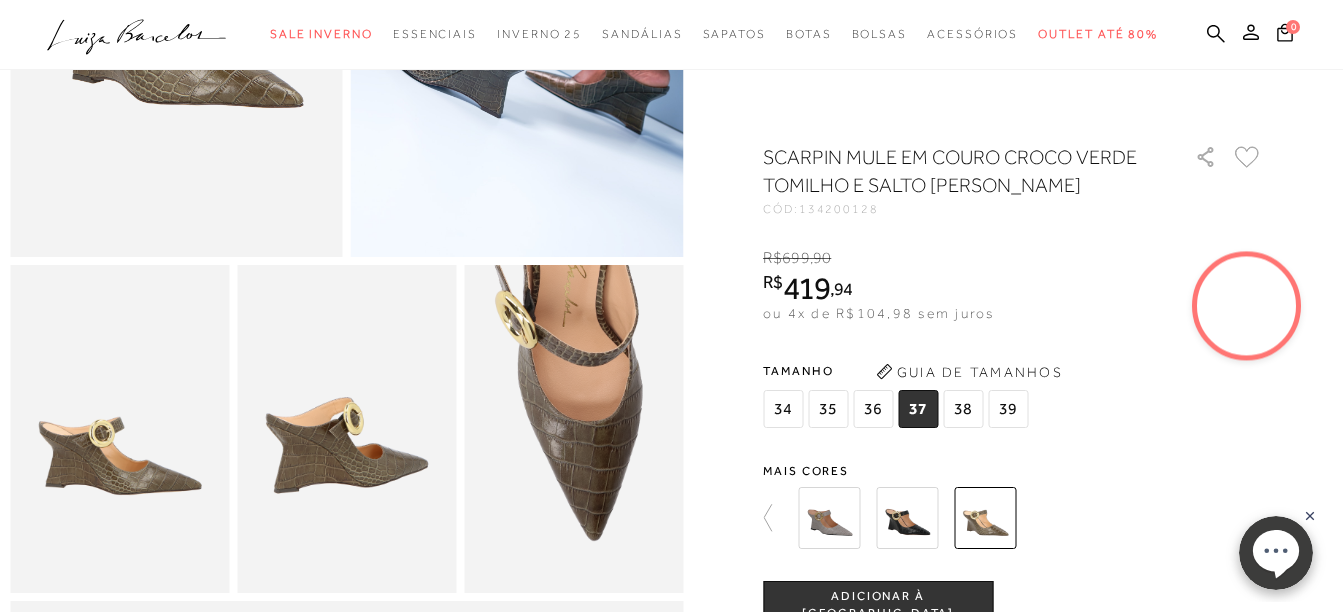 scroll, scrollTop: 400, scrollLeft: 0, axis: vertical 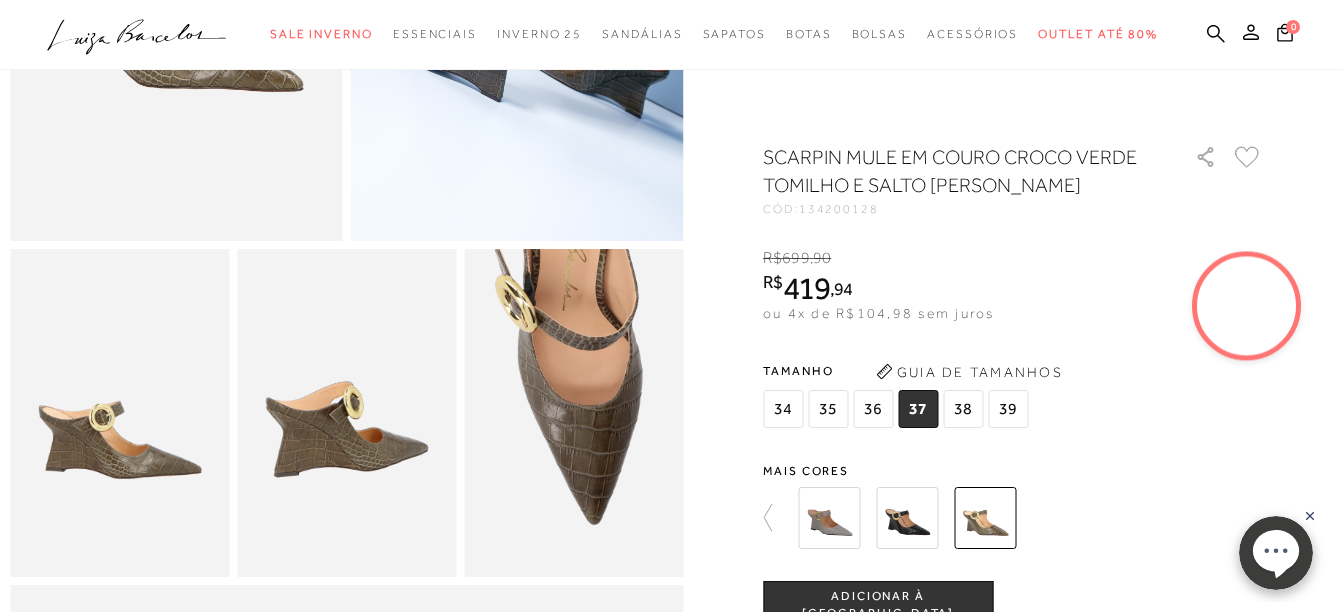 click on "ADICIONAR À [GEOGRAPHIC_DATA]" at bounding box center [878, 605] 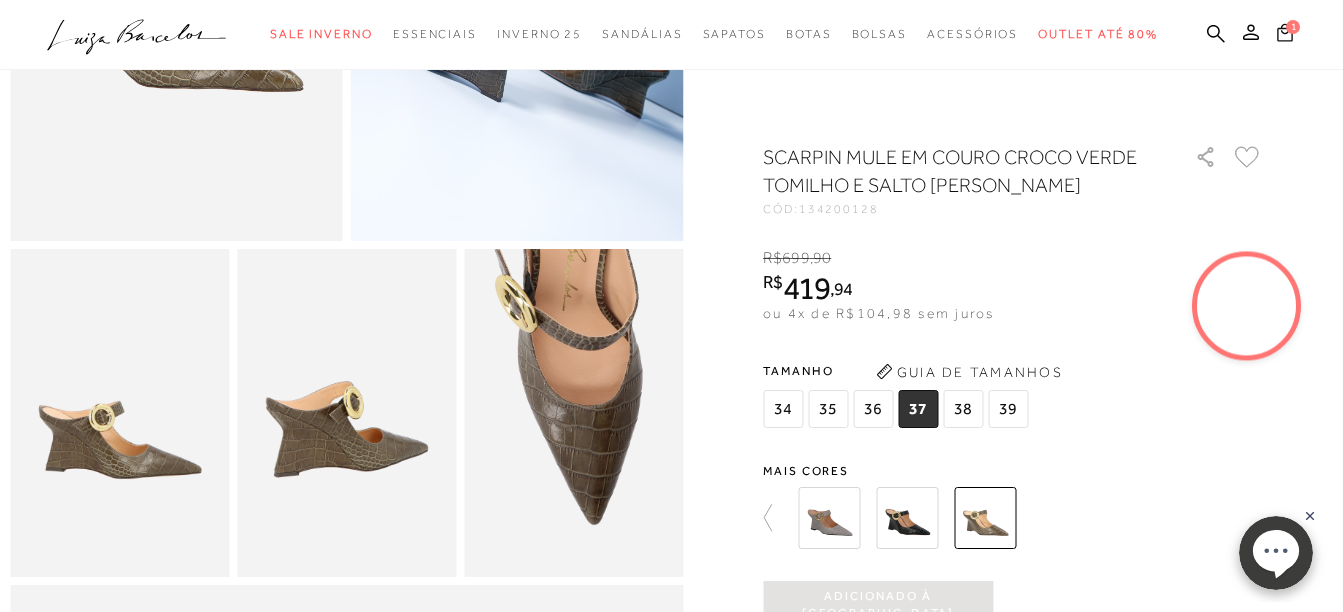 click 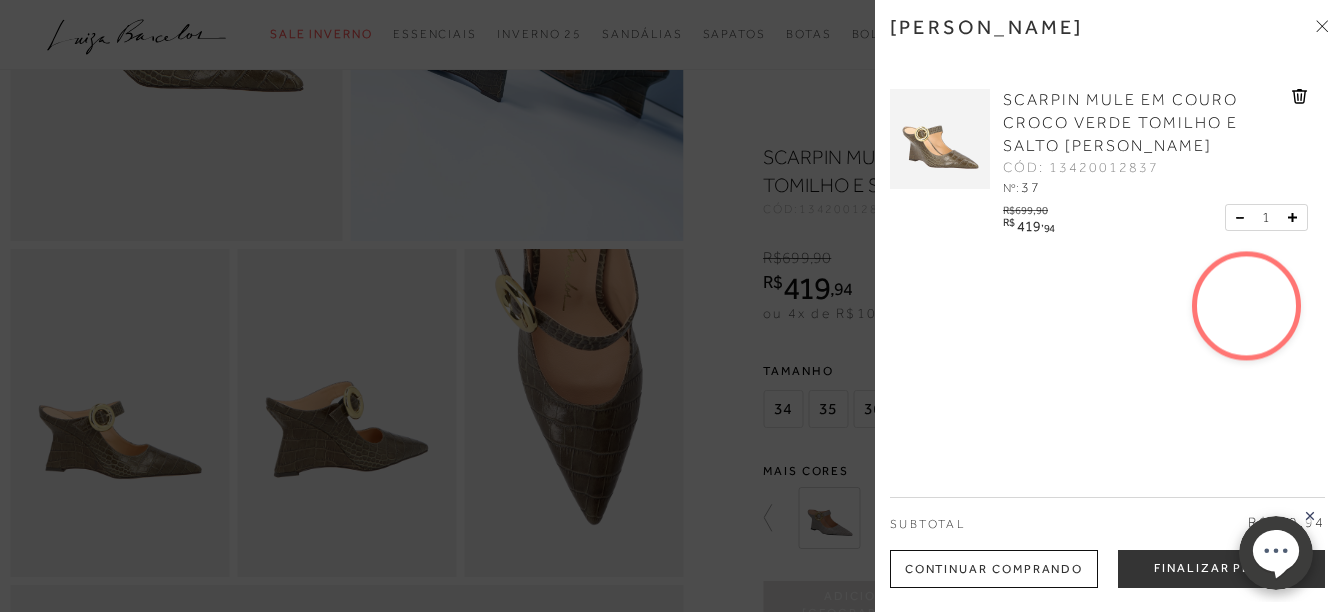 click 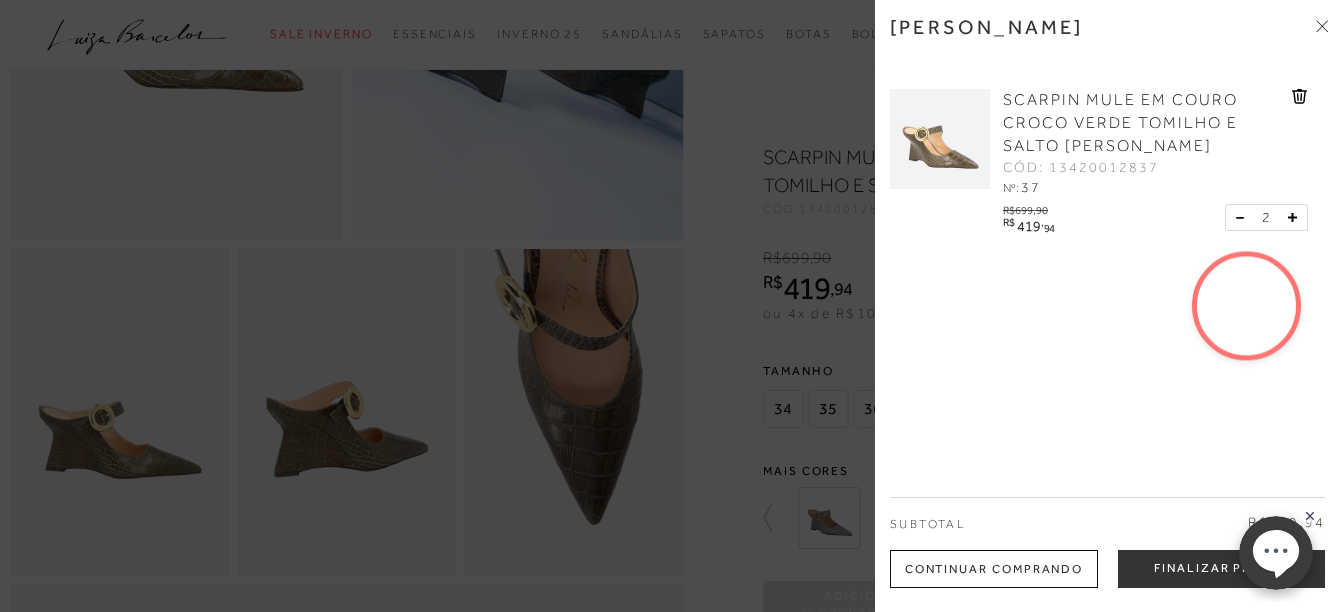 click 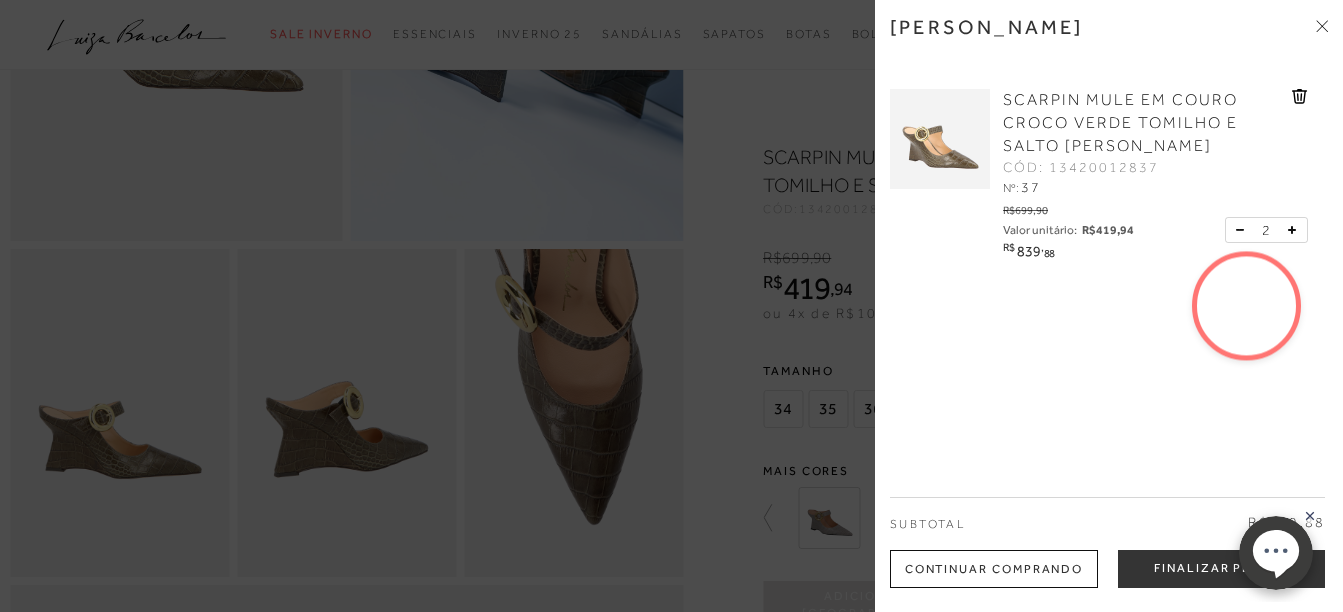 click on "R$699,90
Valor unitário:
R$419,94
R$ 839 , 88
2" at bounding box center [1153, 230] 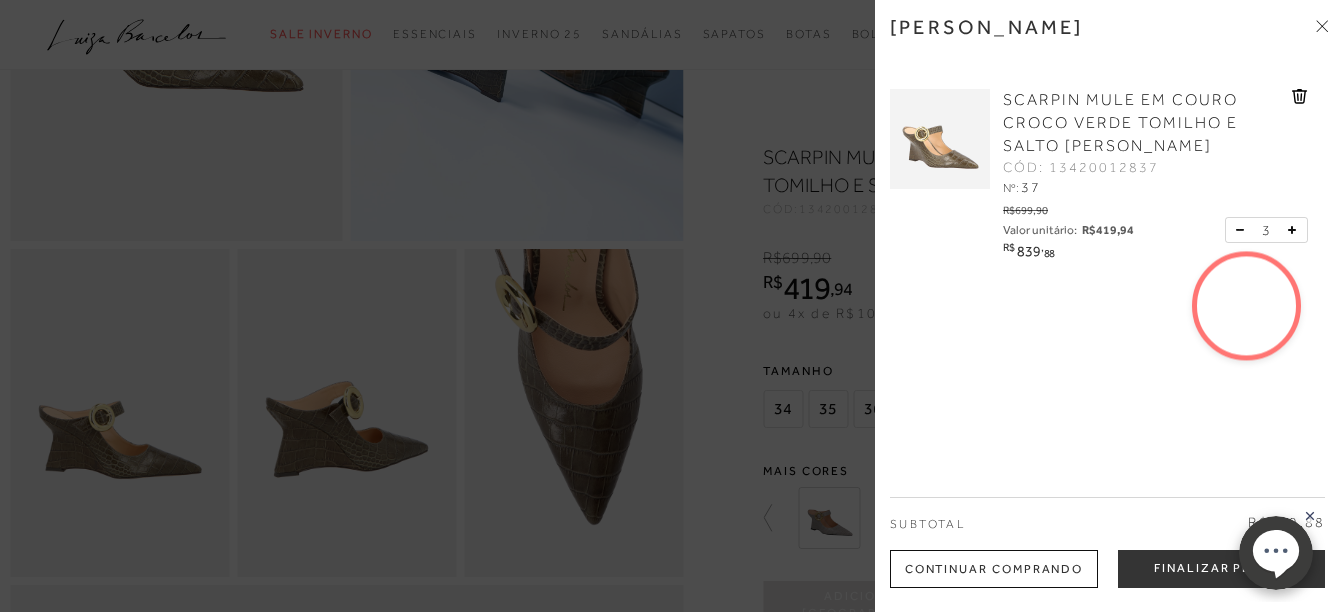 click 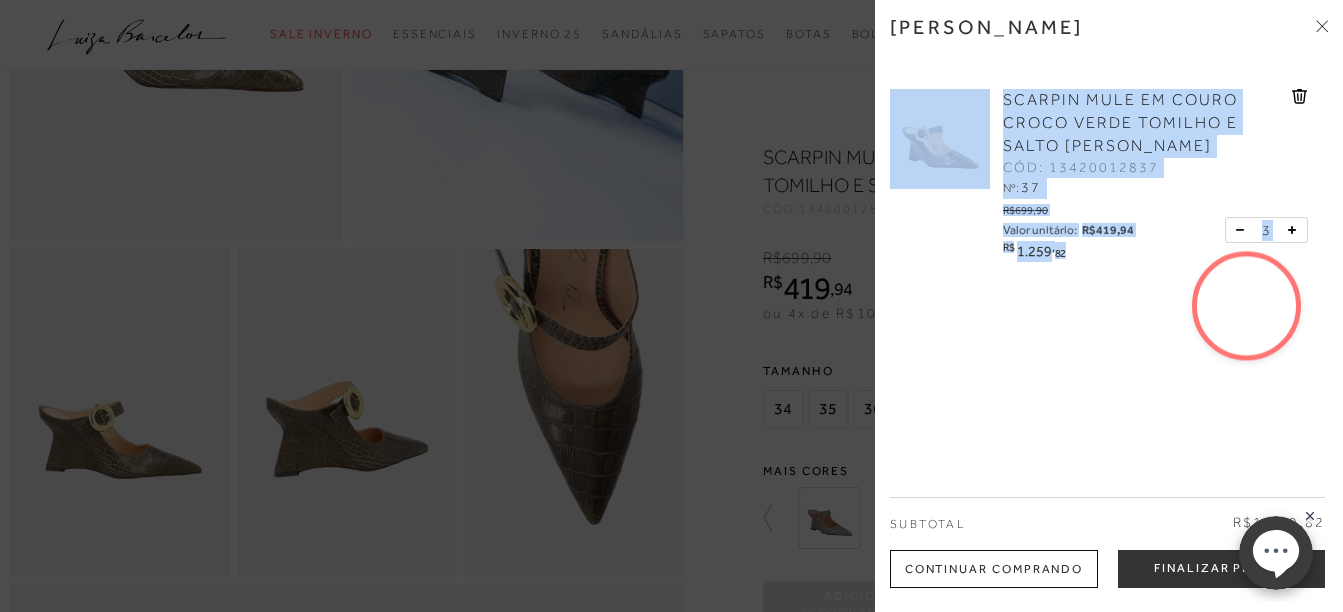 click 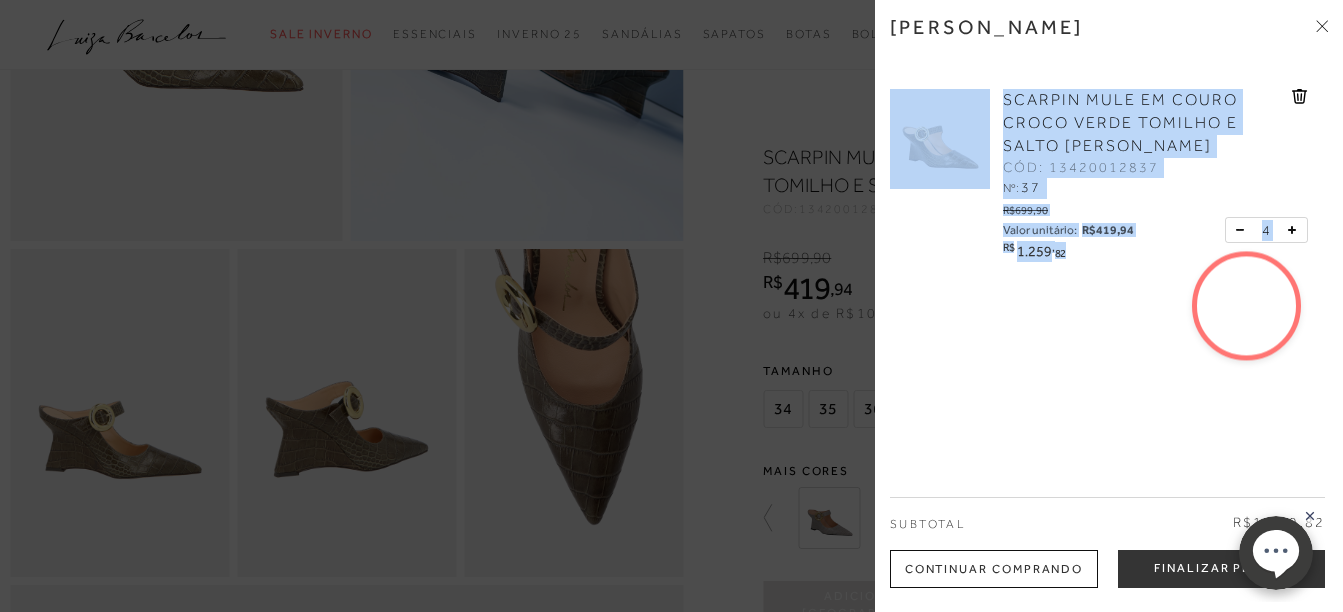 click 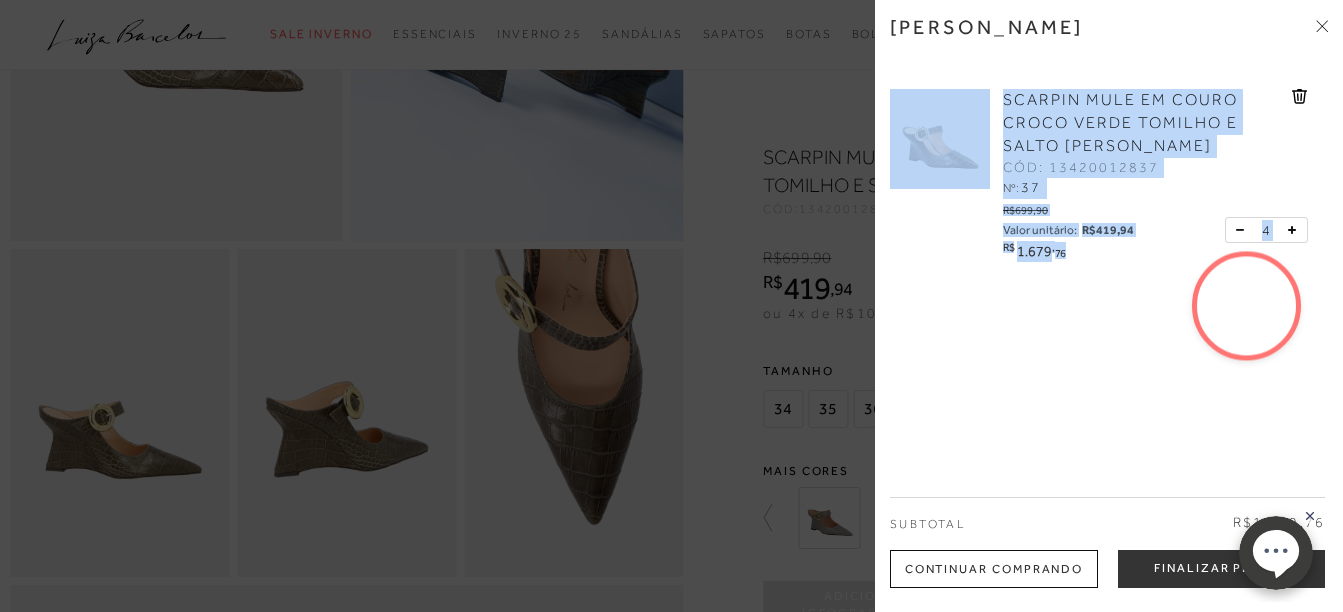 click 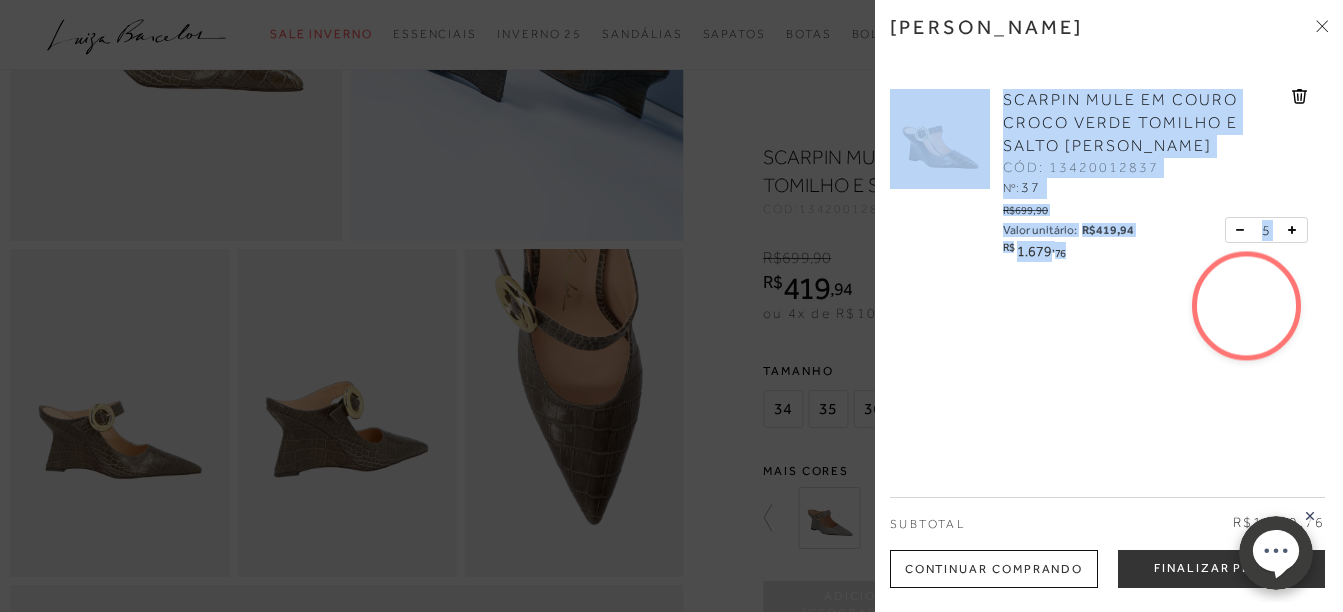 click 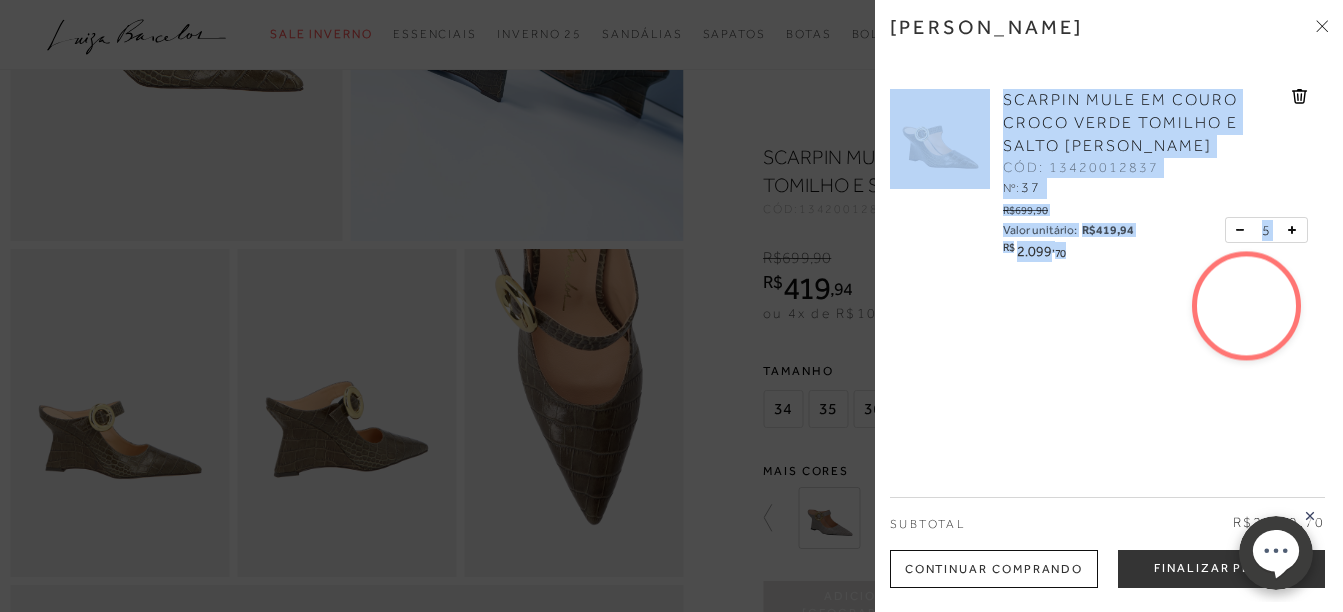 click 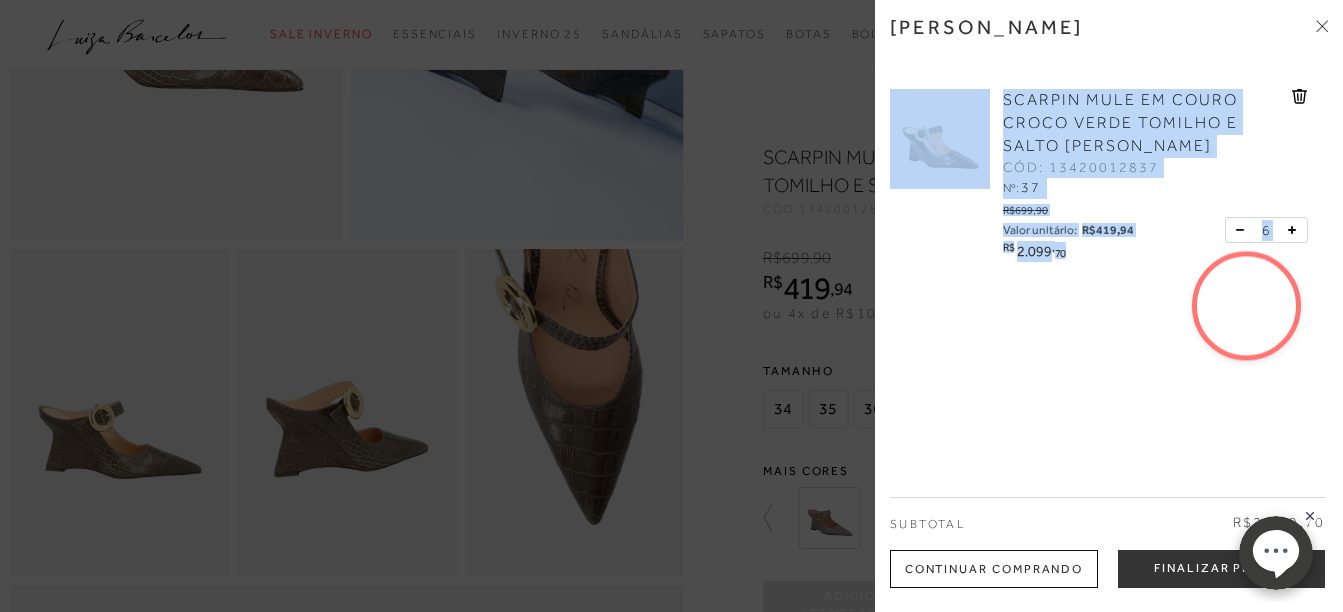 click 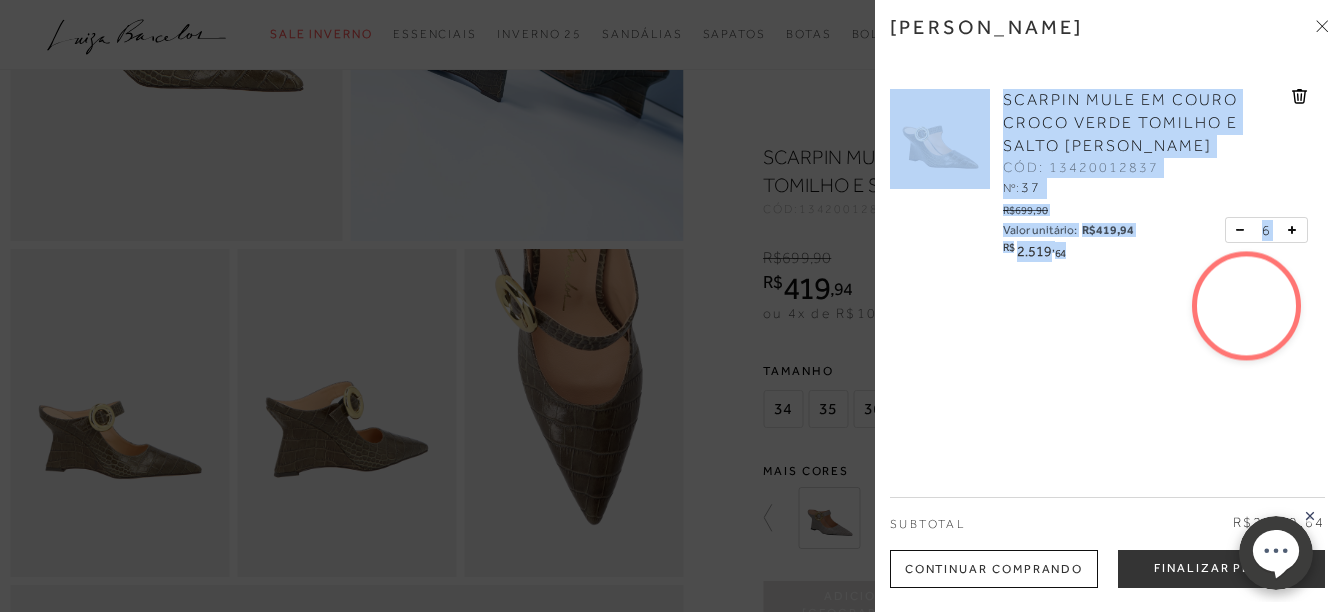 click 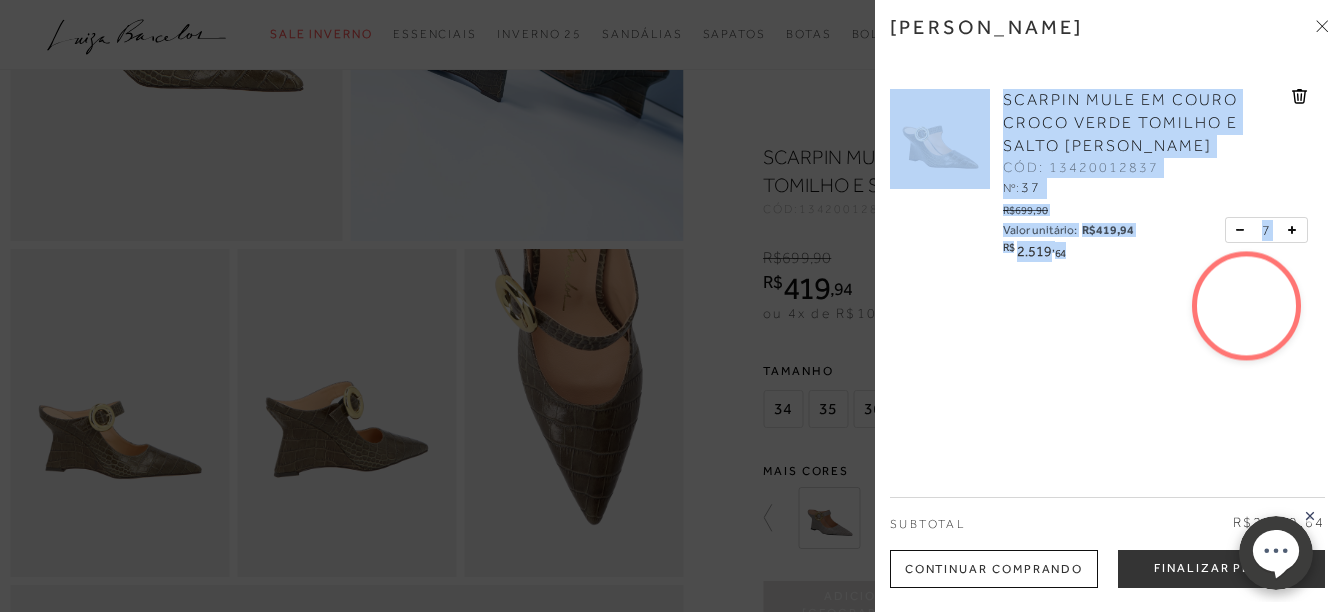 click 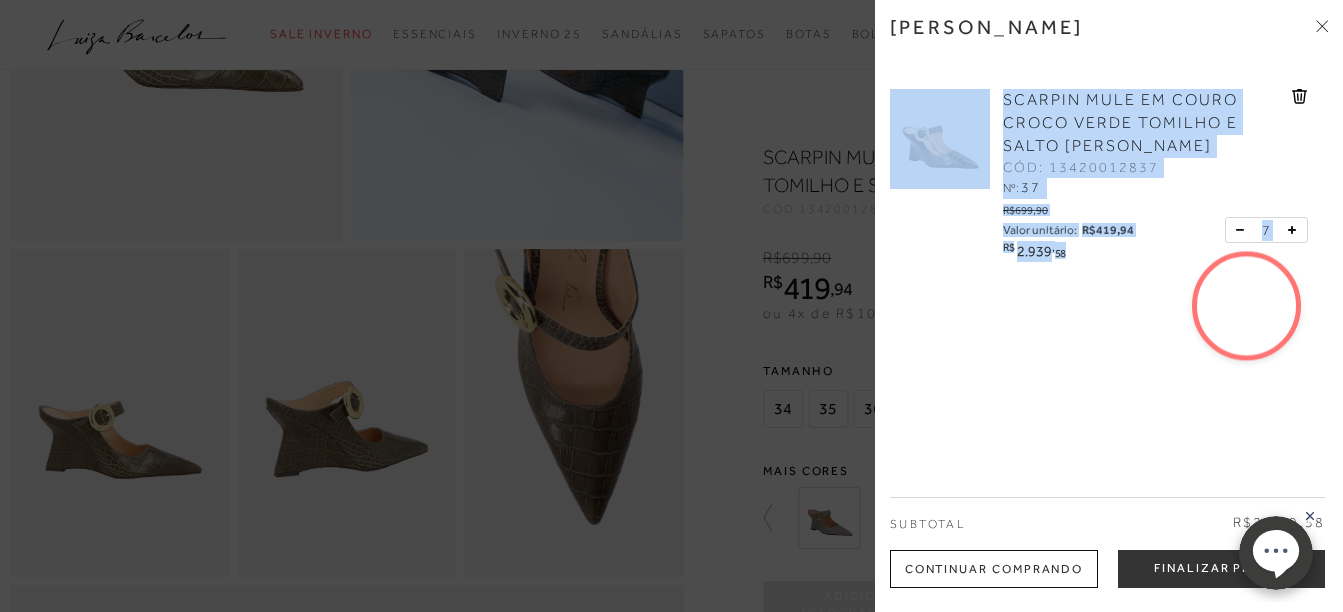 click 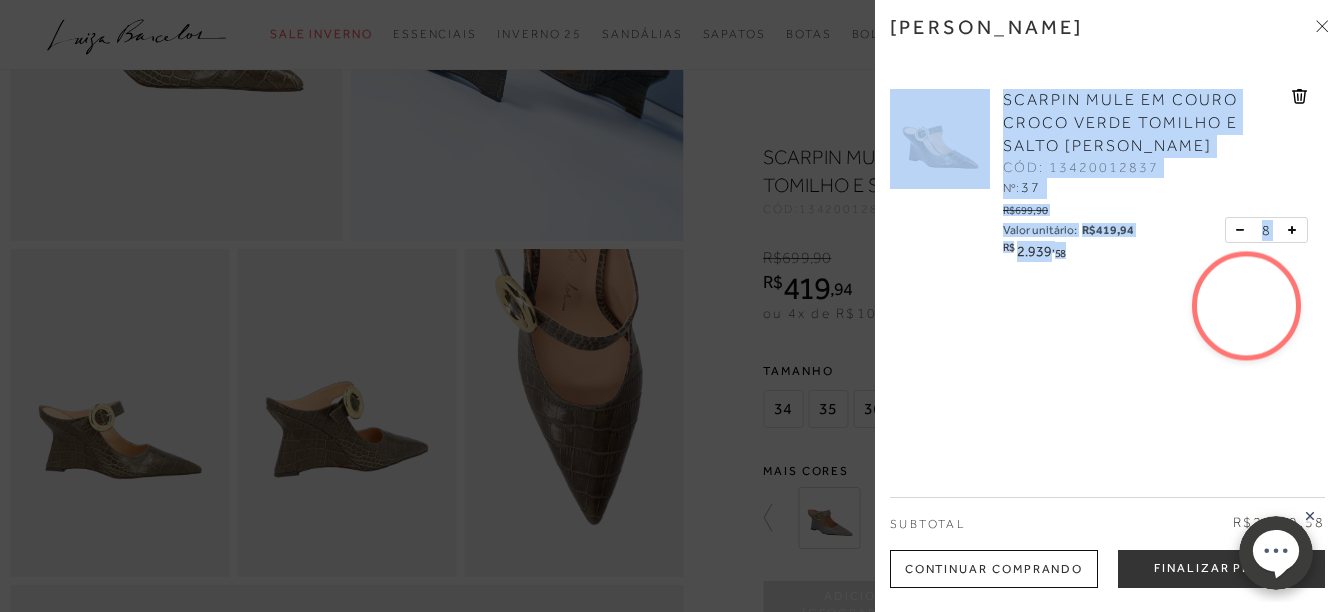 click 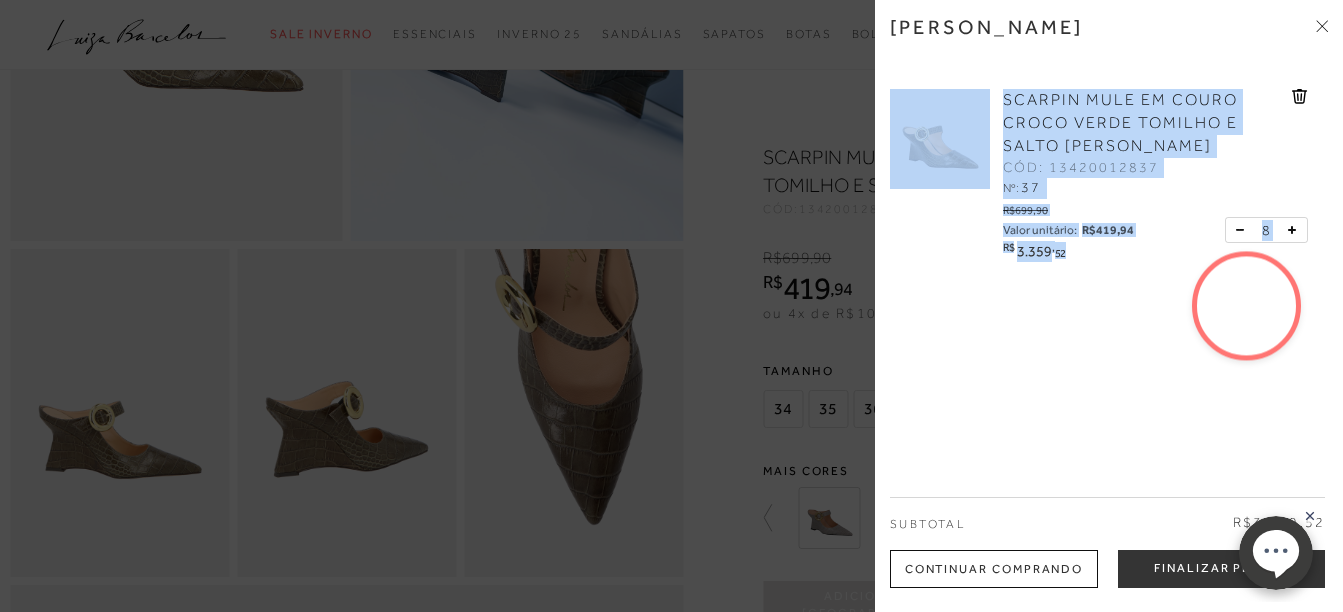 click 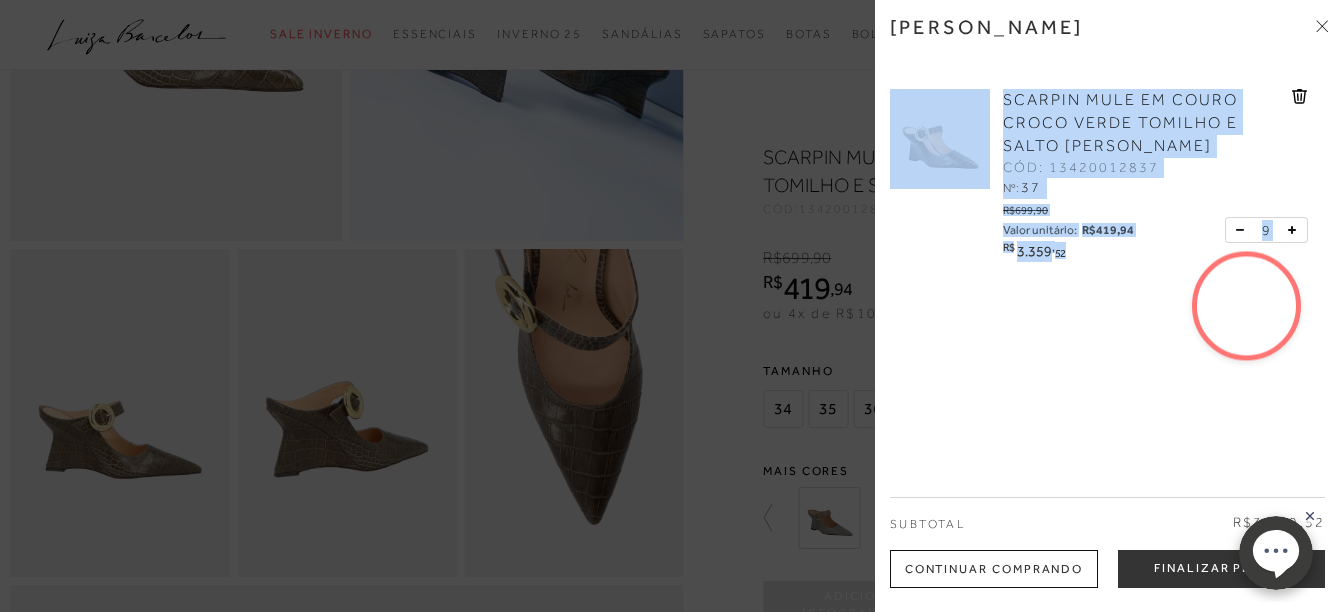 click 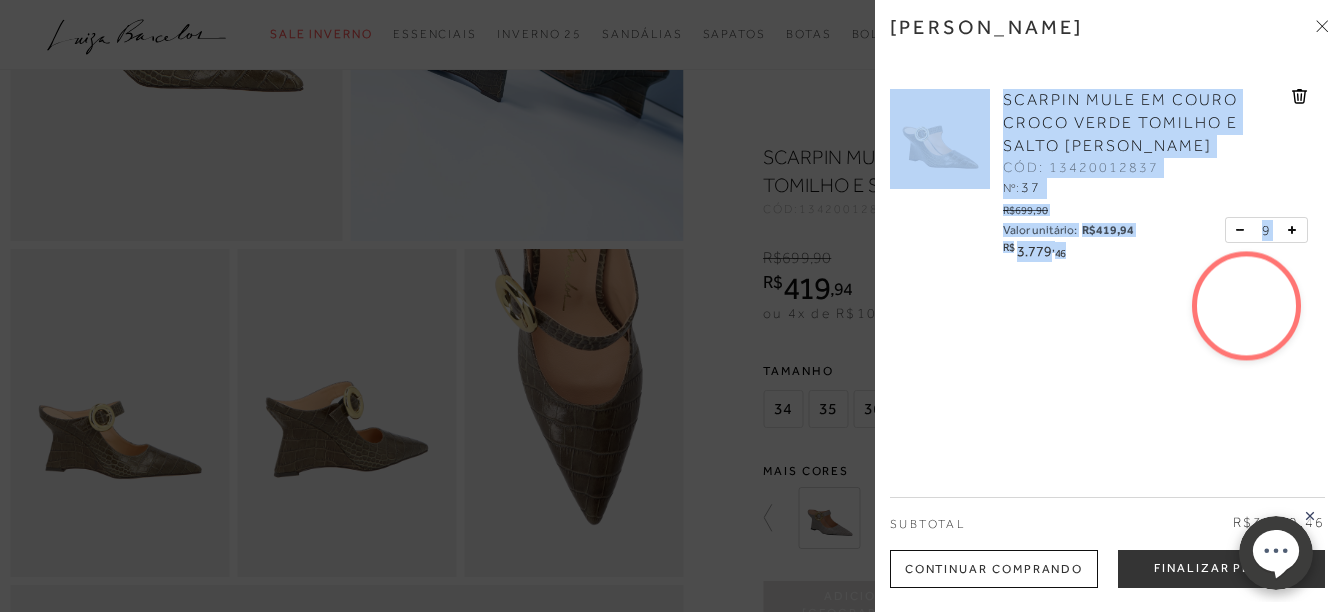 click 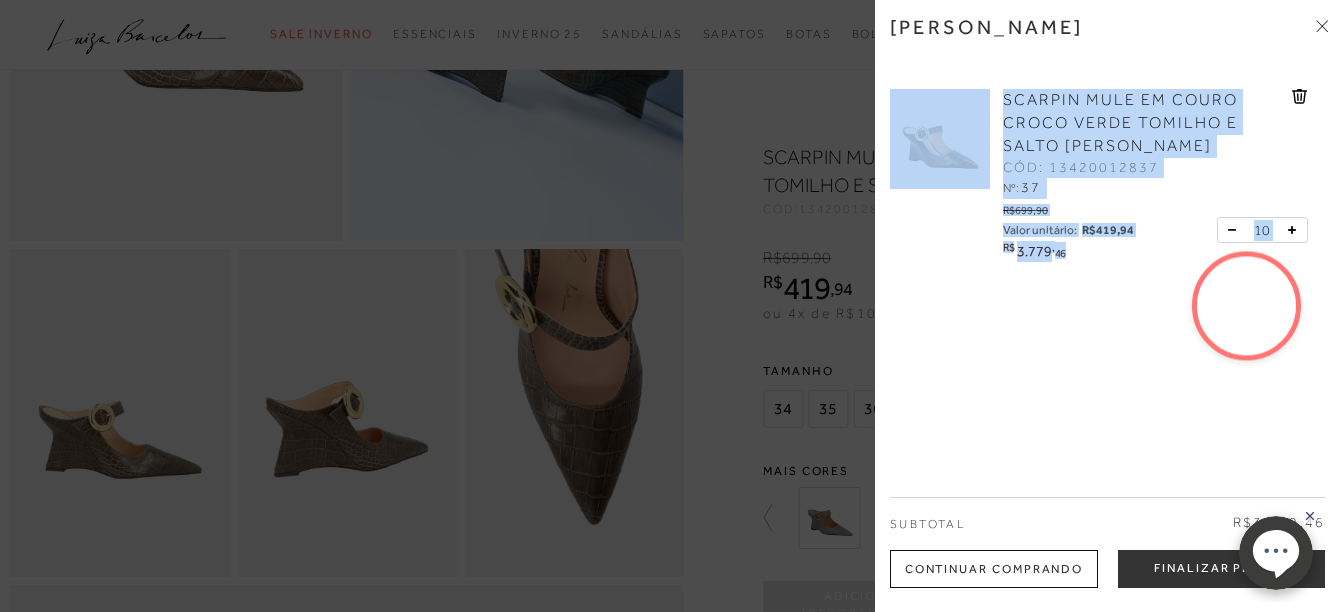 click 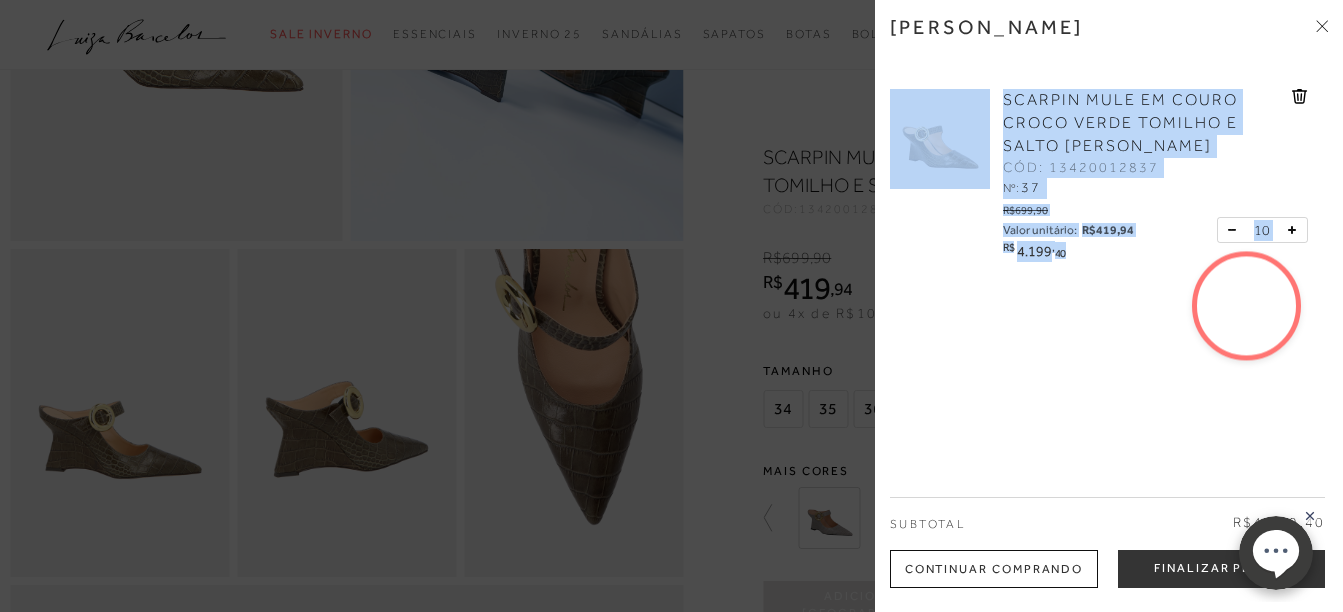 click 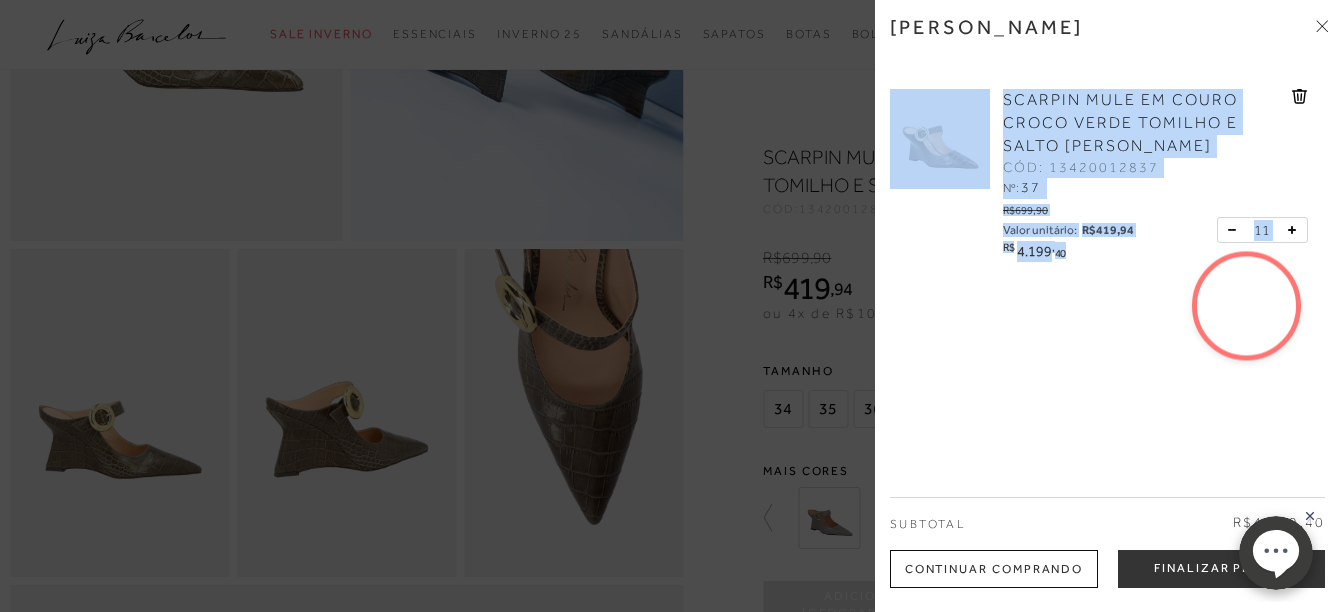click 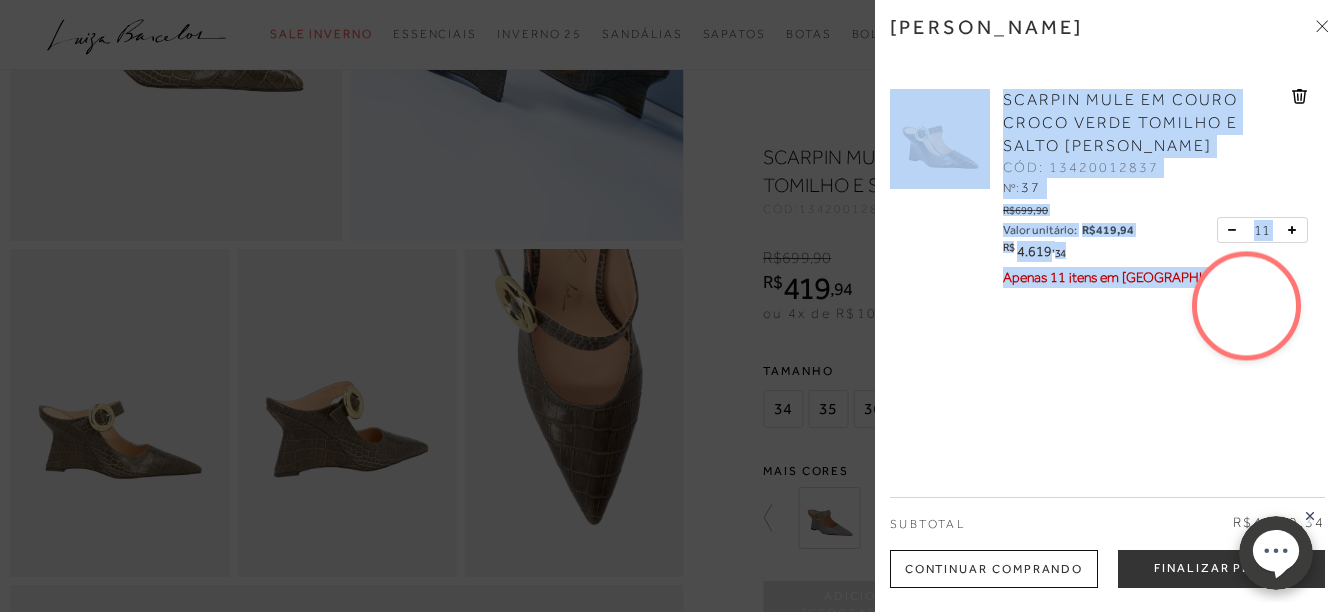 click 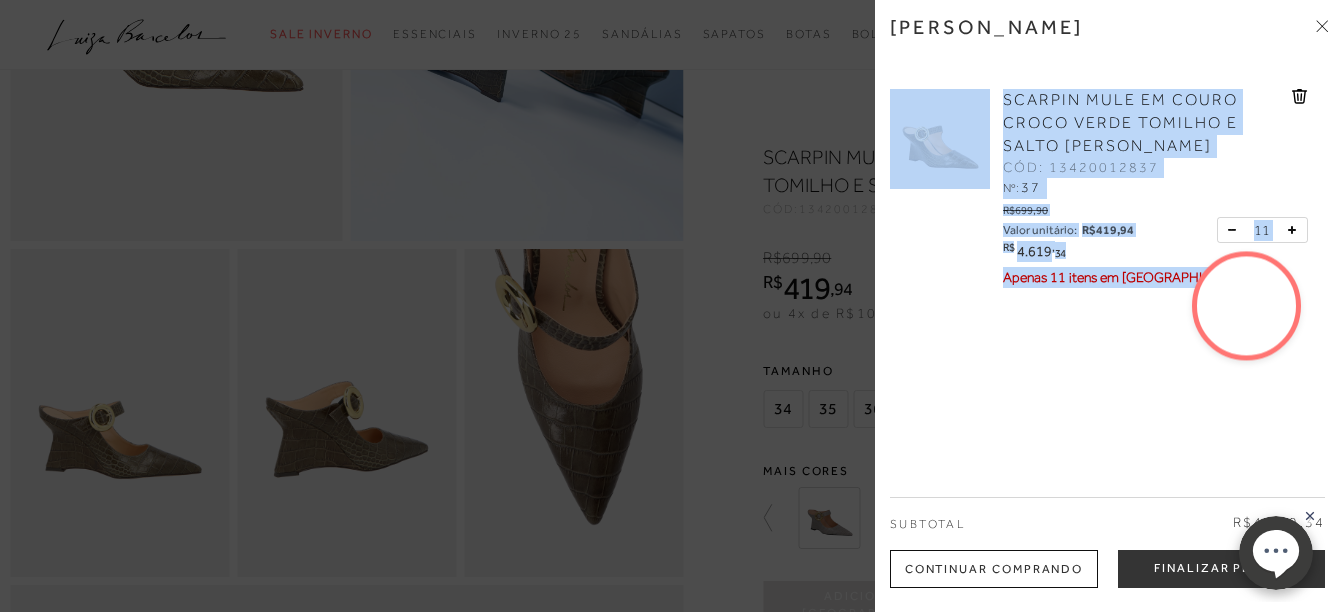 click 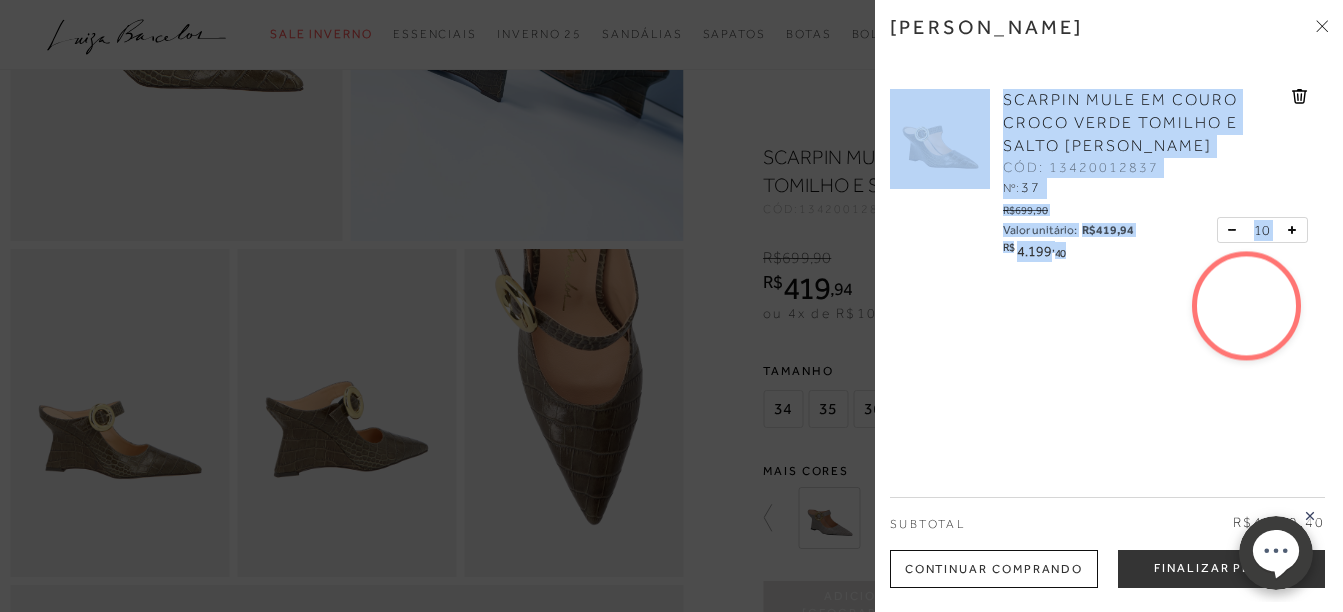 click at bounding box center [1236, 230] 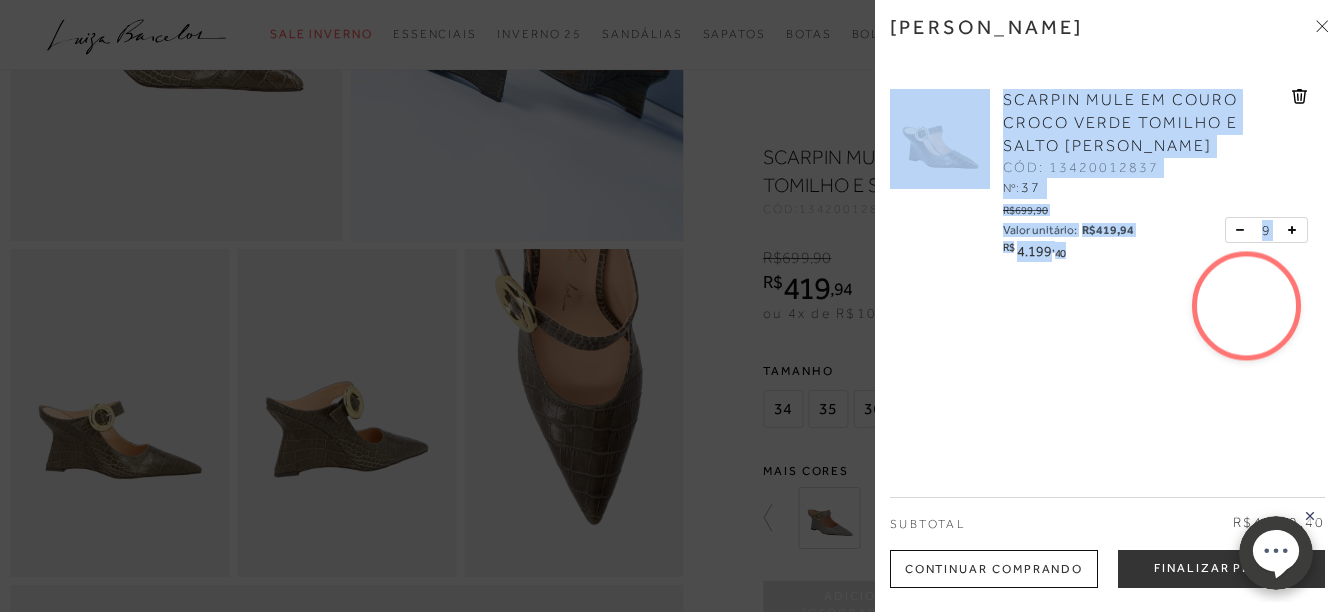 click at bounding box center [1244, 230] 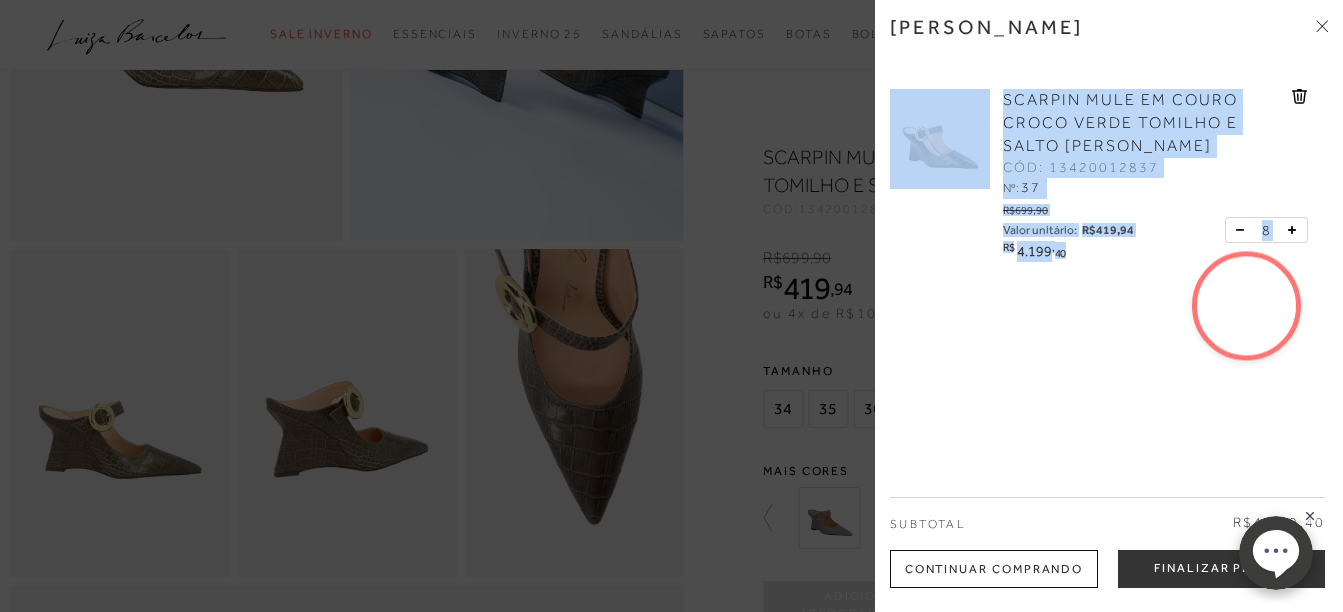 click at bounding box center (1244, 230) 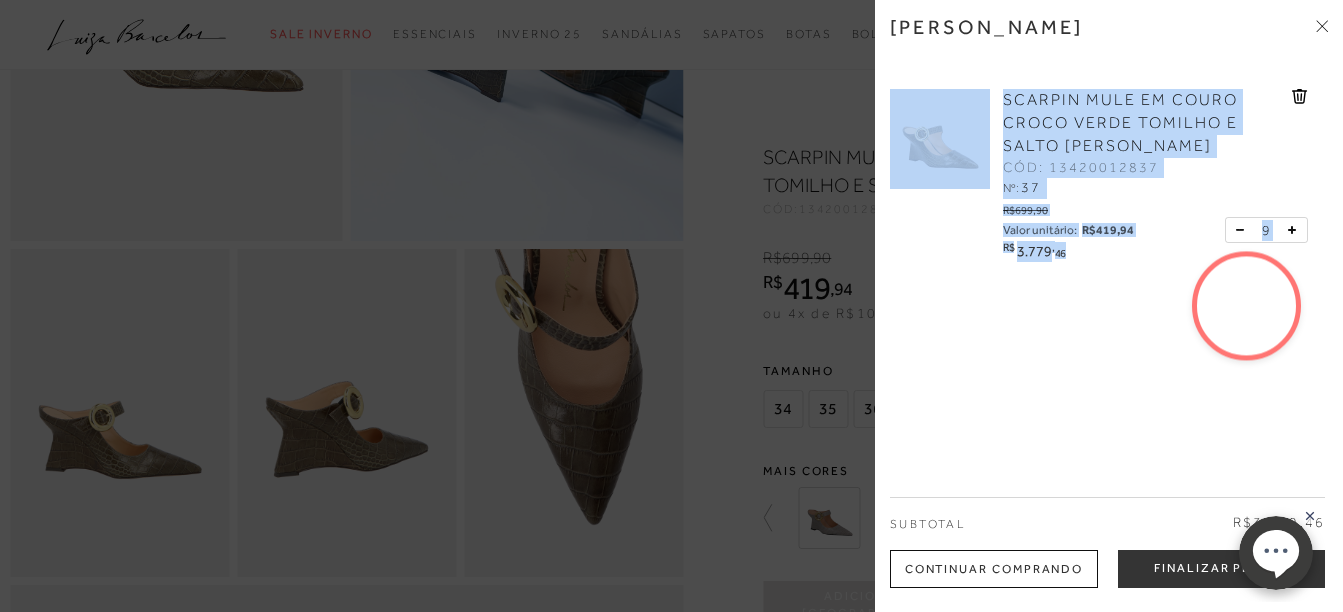 click at bounding box center [1244, 230] 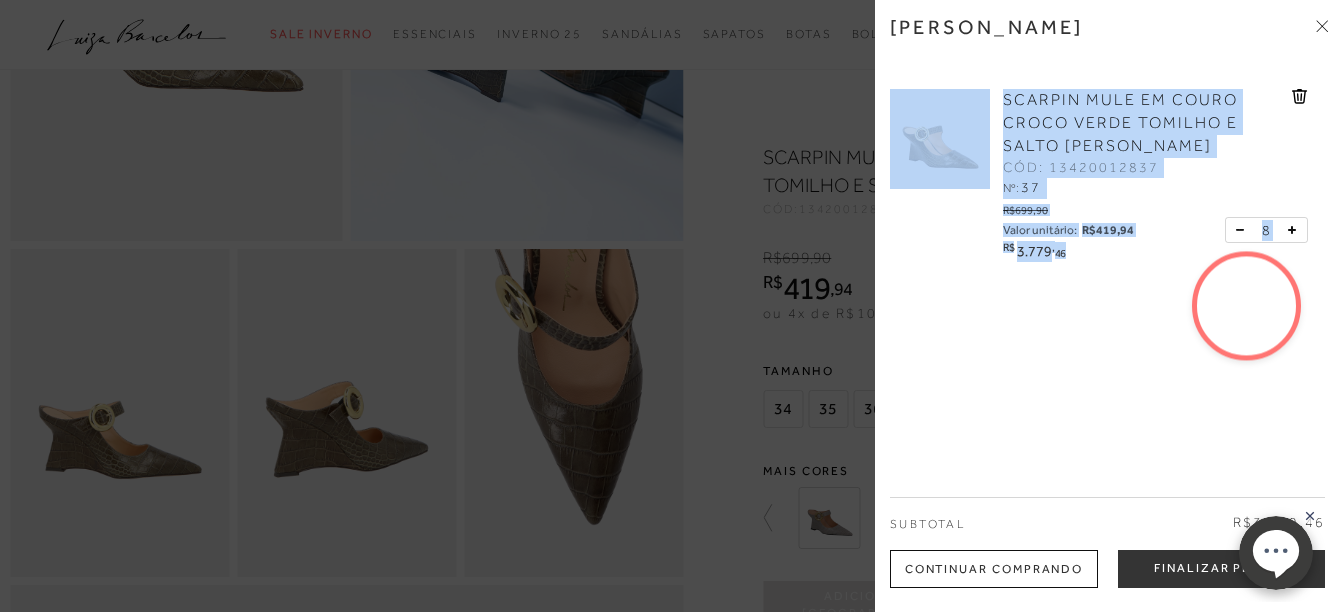 click at bounding box center (1244, 230) 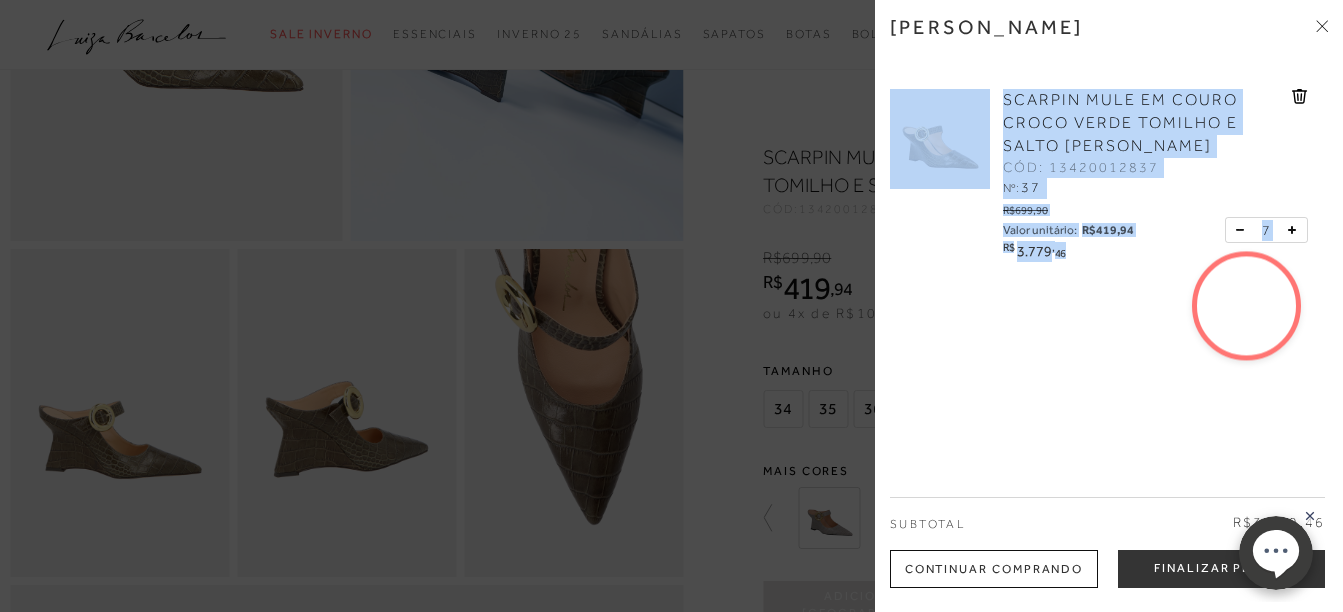click at bounding box center (1244, 230) 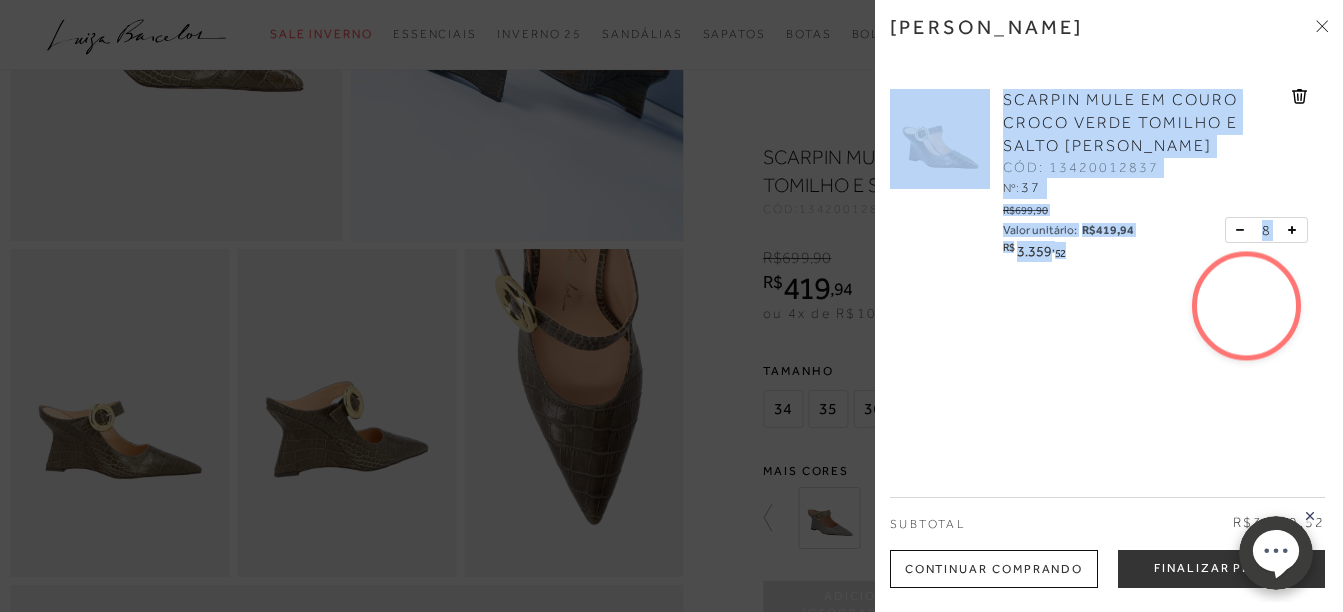 click at bounding box center [1244, 230] 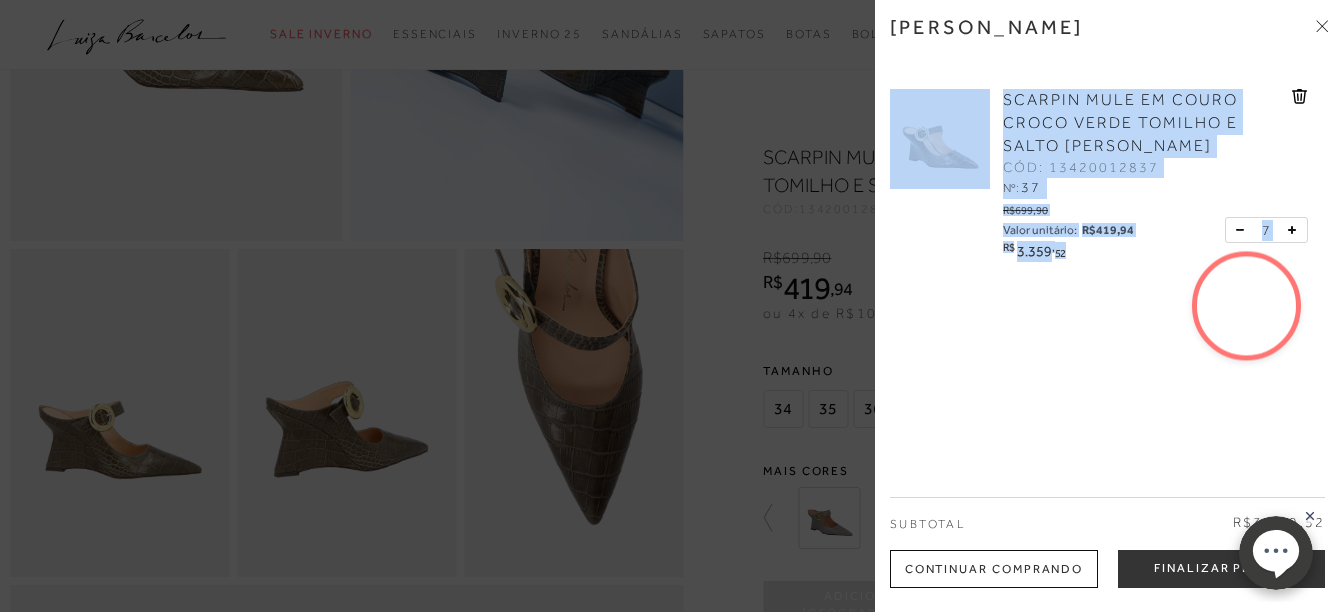 click at bounding box center (1244, 230) 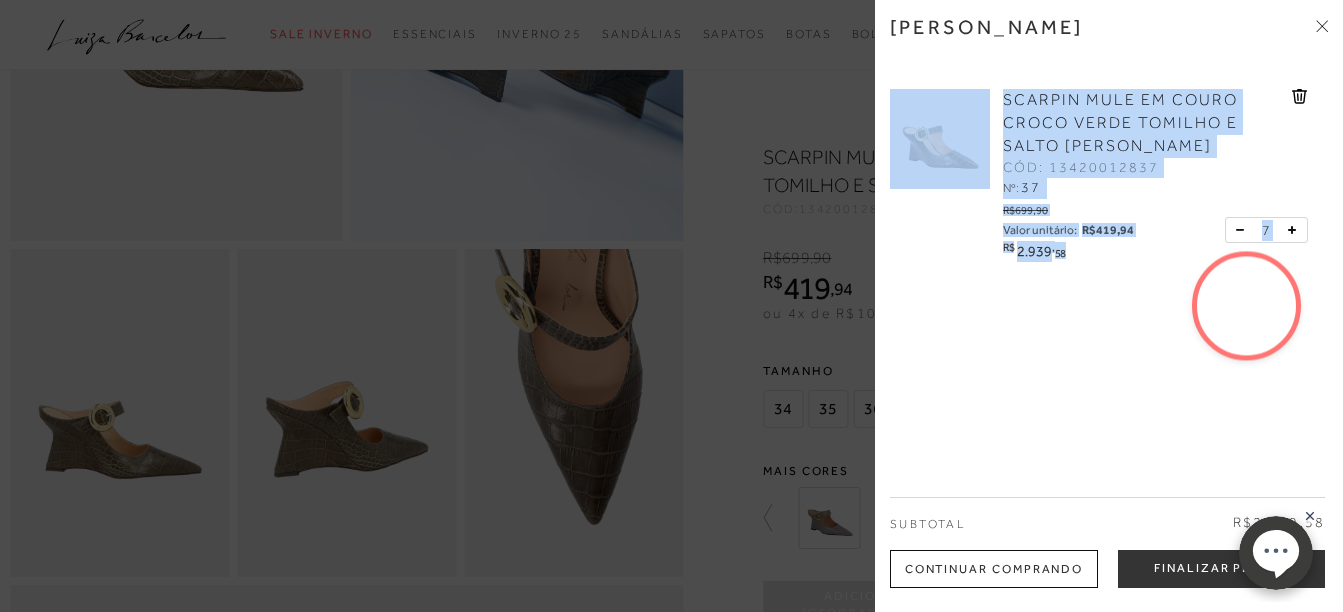 click at bounding box center (1244, 230) 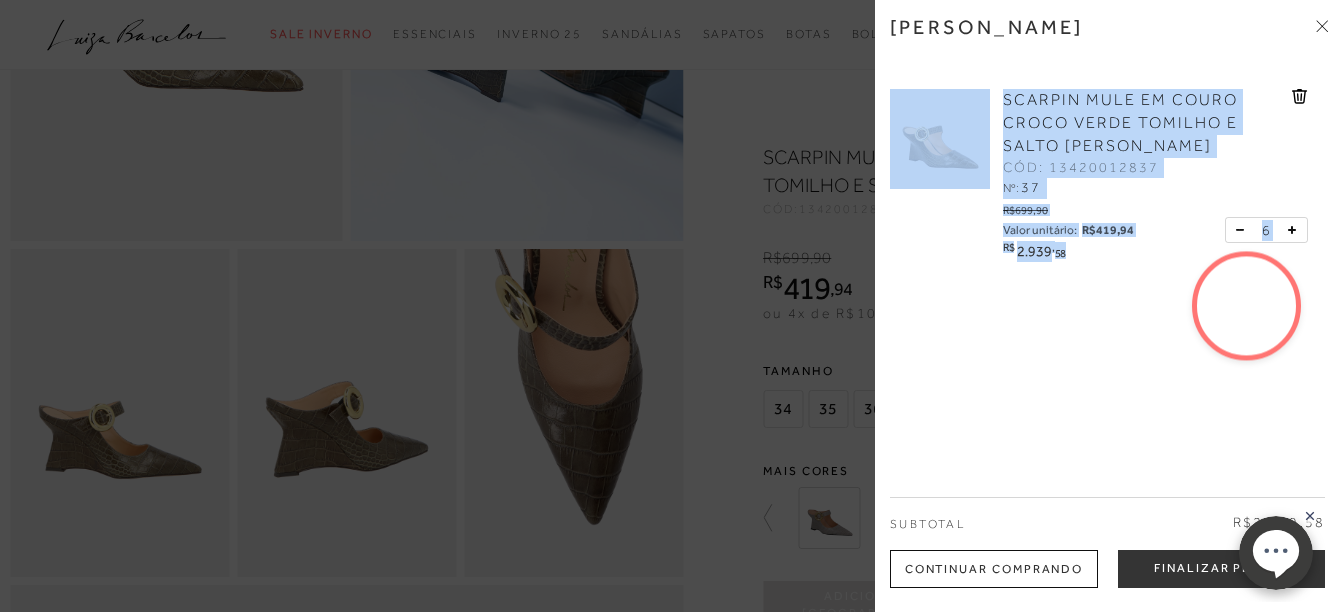 click at bounding box center (1244, 230) 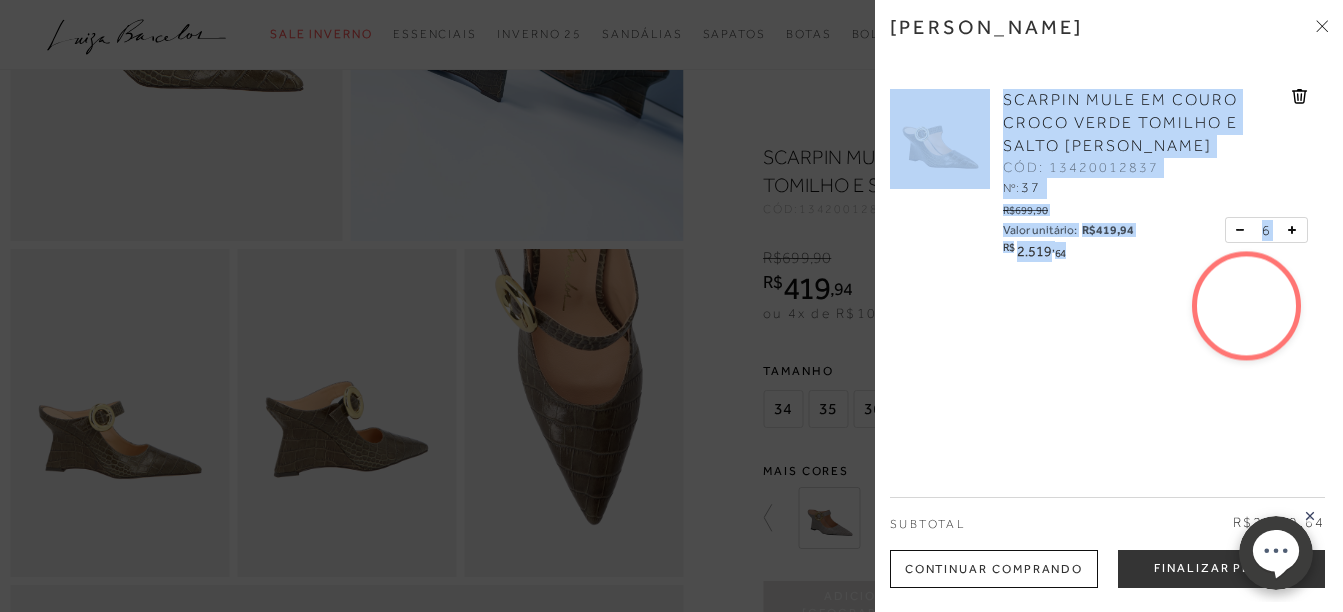 click at bounding box center (1244, 230) 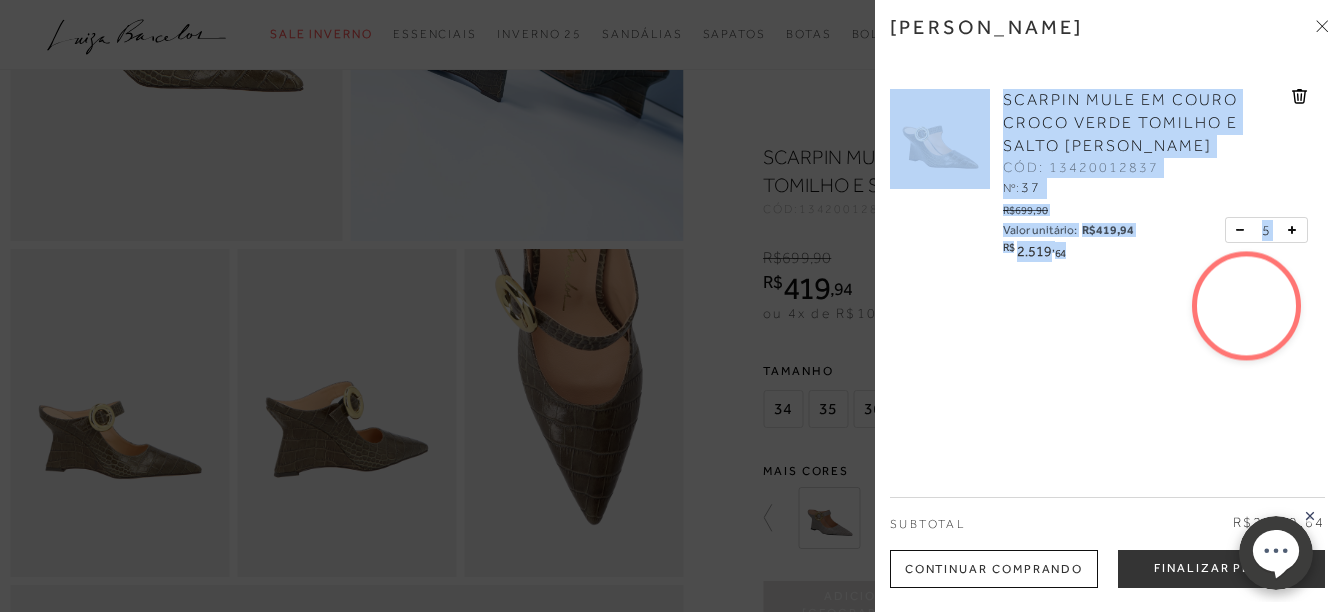 click at bounding box center [1244, 230] 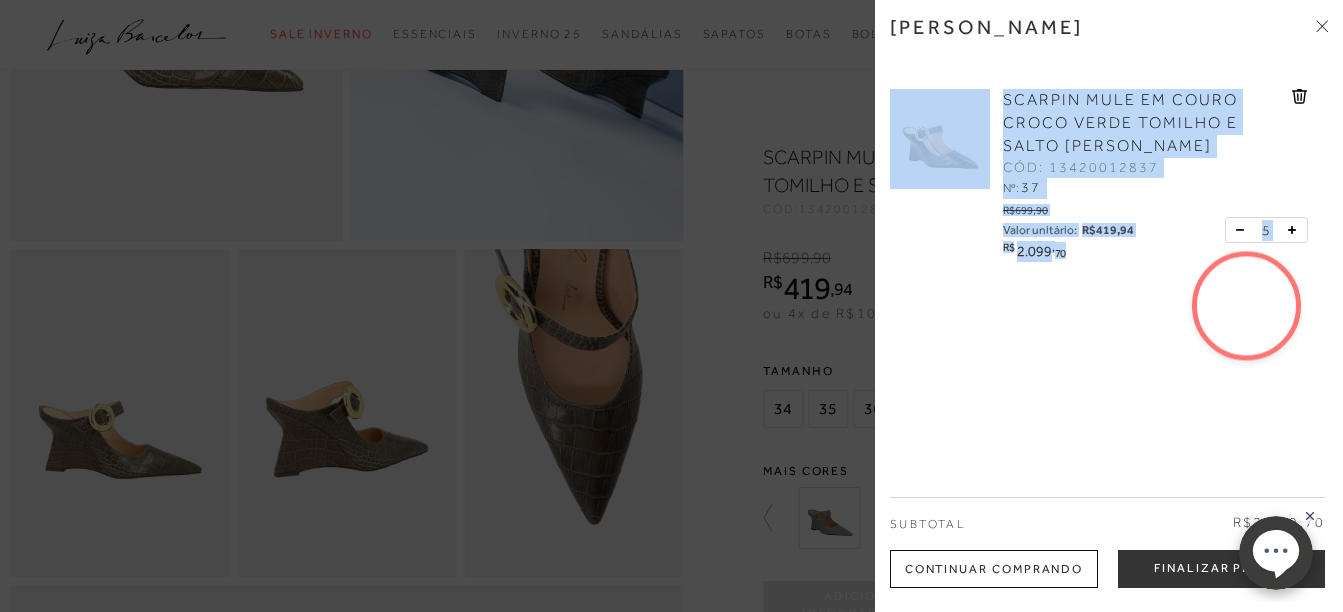 click at bounding box center (1244, 230) 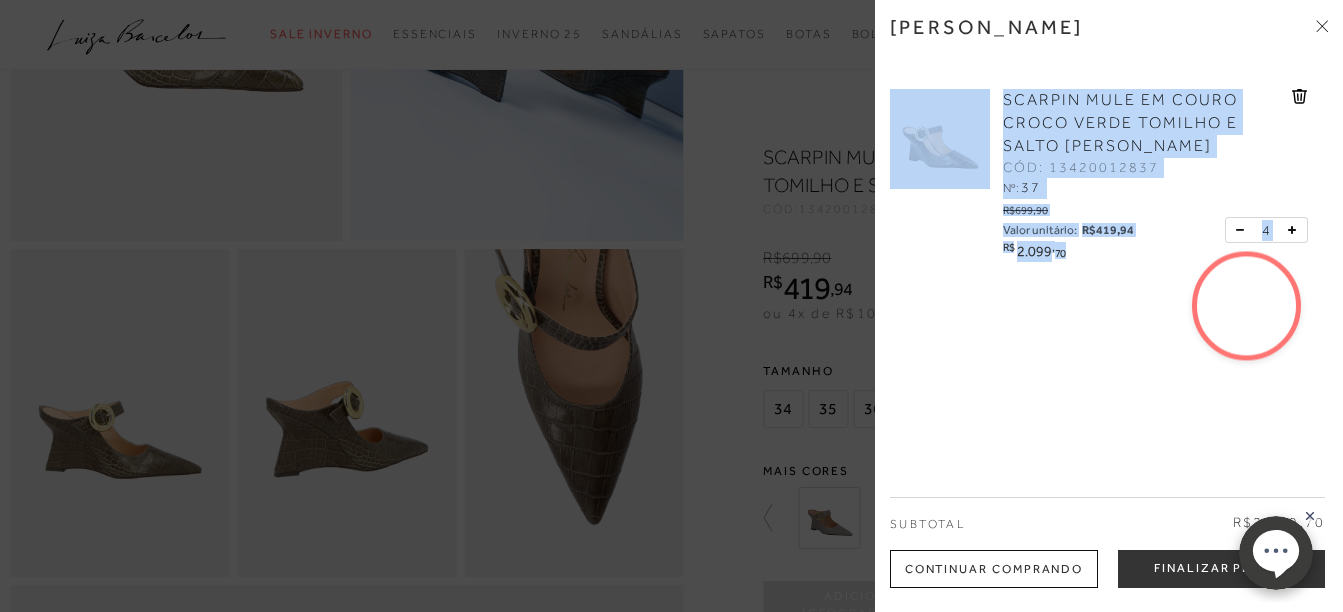 click at bounding box center [1244, 230] 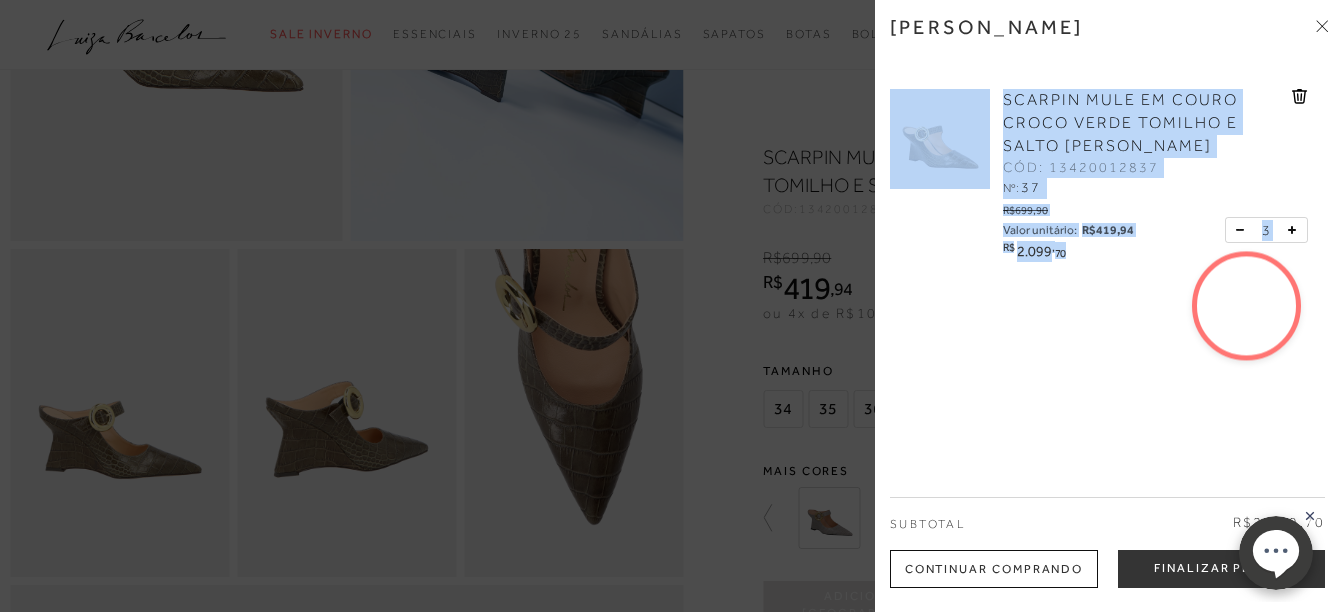 click at bounding box center (1244, 230) 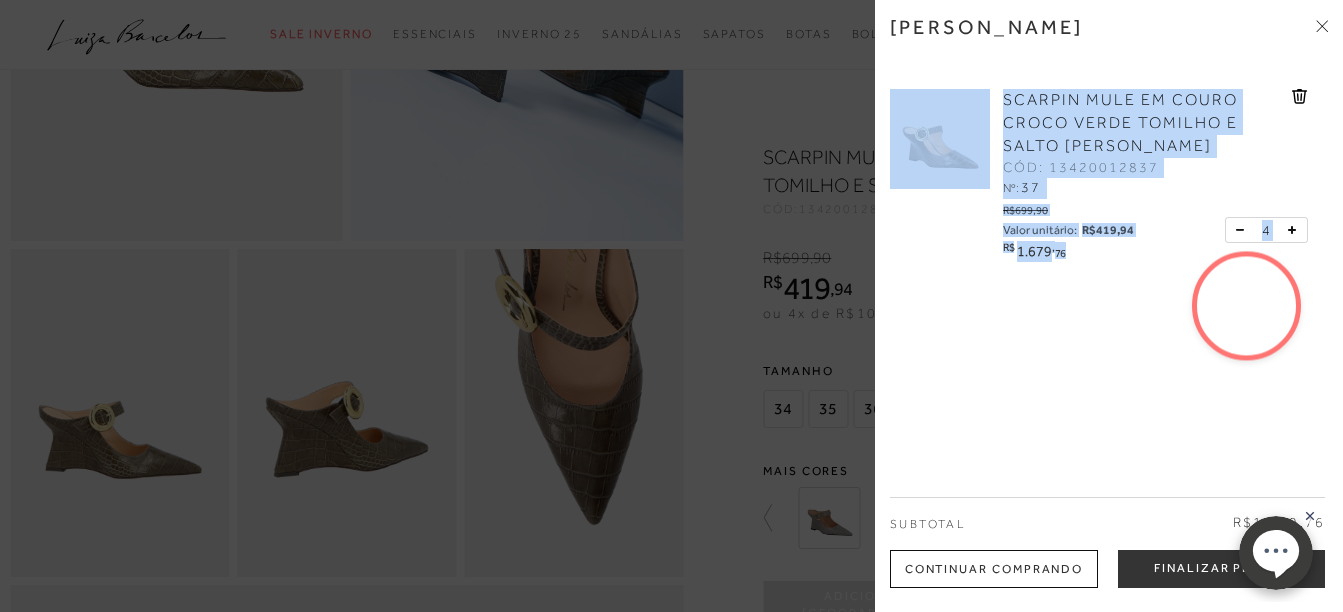 click at bounding box center (1244, 230) 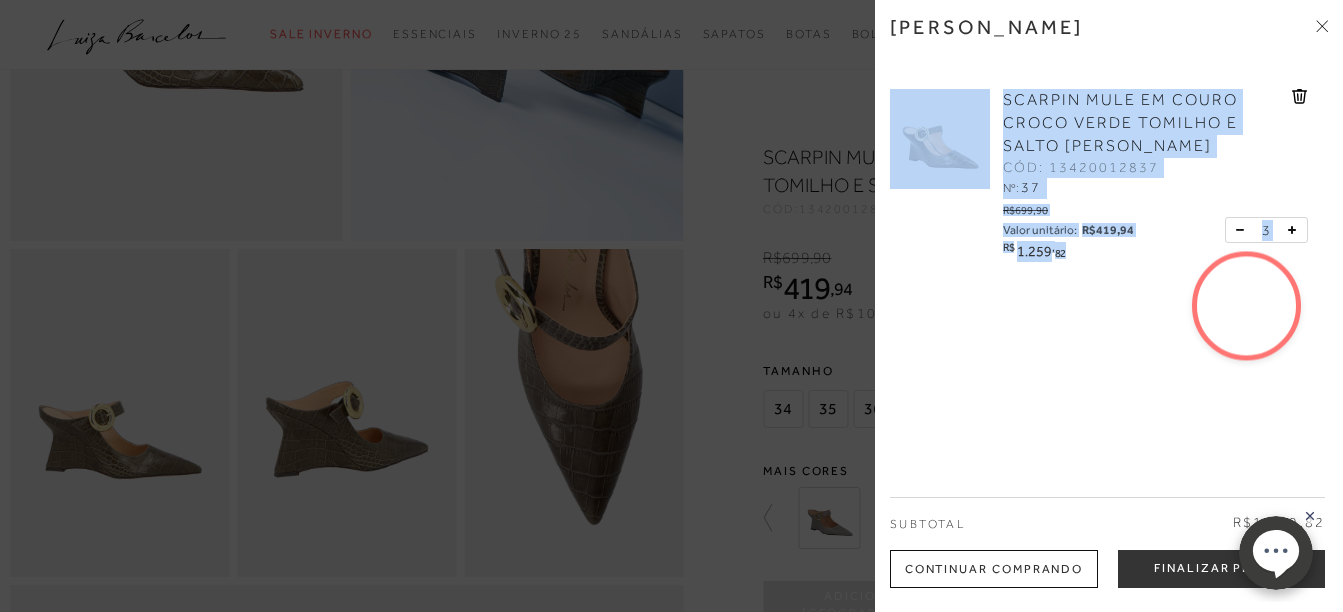 click at bounding box center (1244, 230) 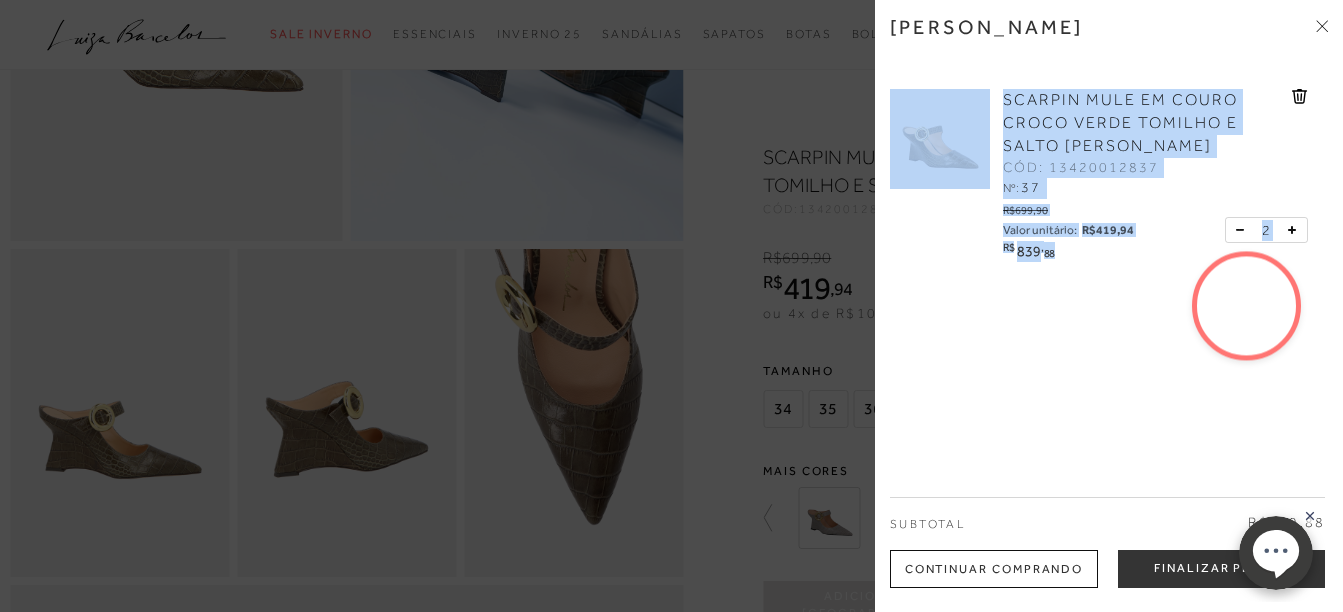 click at bounding box center [1244, 230] 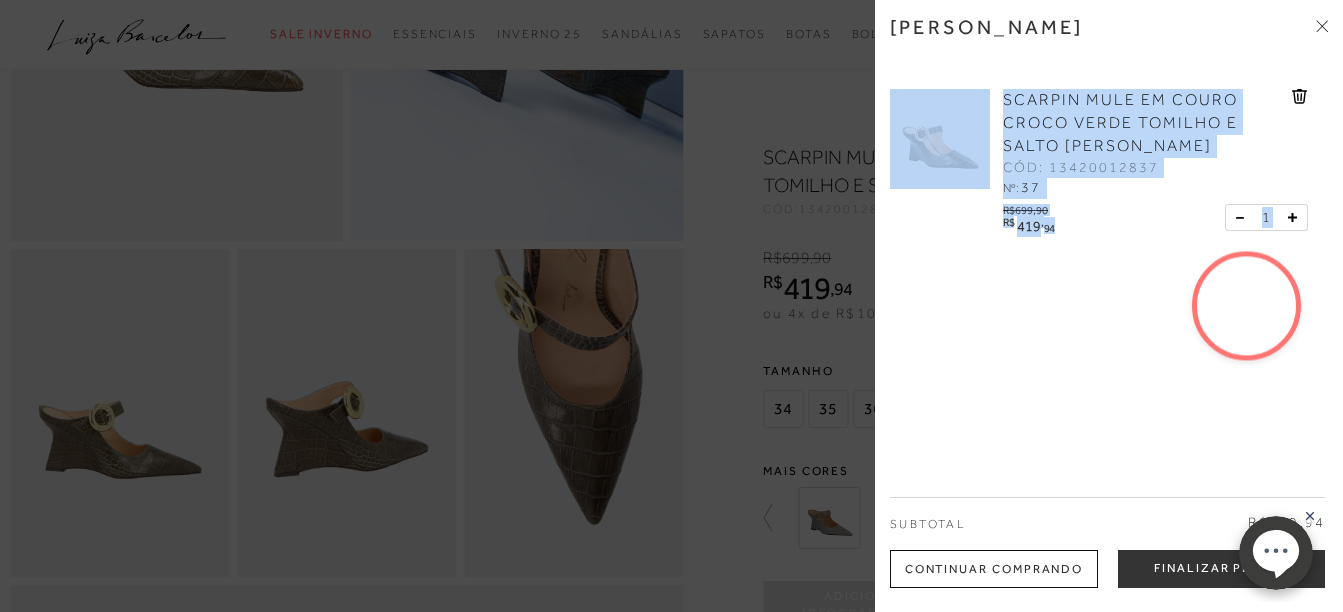 click on "[PERSON_NAME]
SCARPIN MULE EM COURO CROCO VERDE TOMILHO E SALTO ANABELA
CÓD: 13420012837
Nº:
37
R$699,90 R$ 419 , 94     1" at bounding box center [1109, 306] 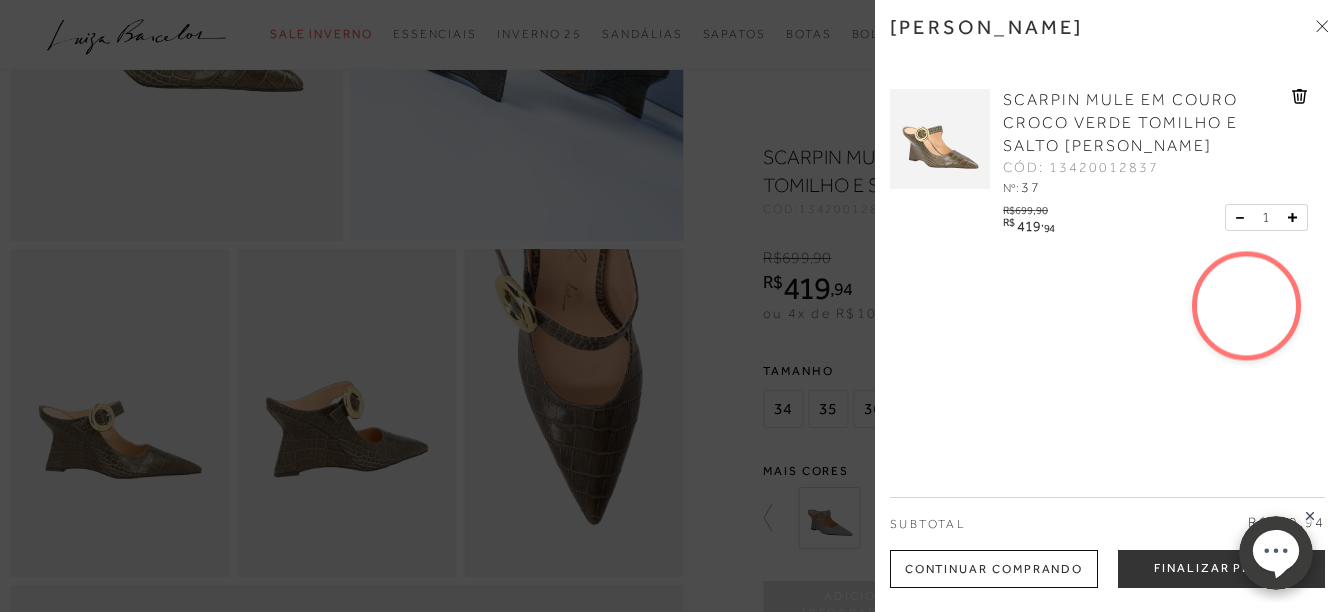 click on "Continuar Comprando" at bounding box center [994, 569] 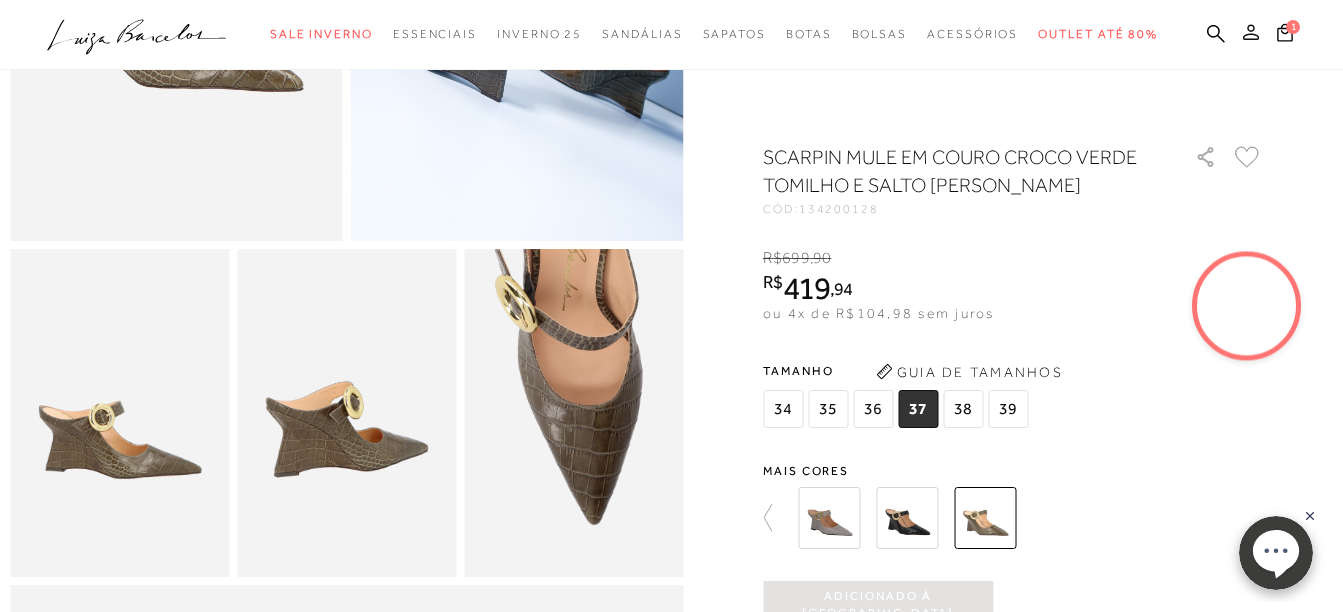 click 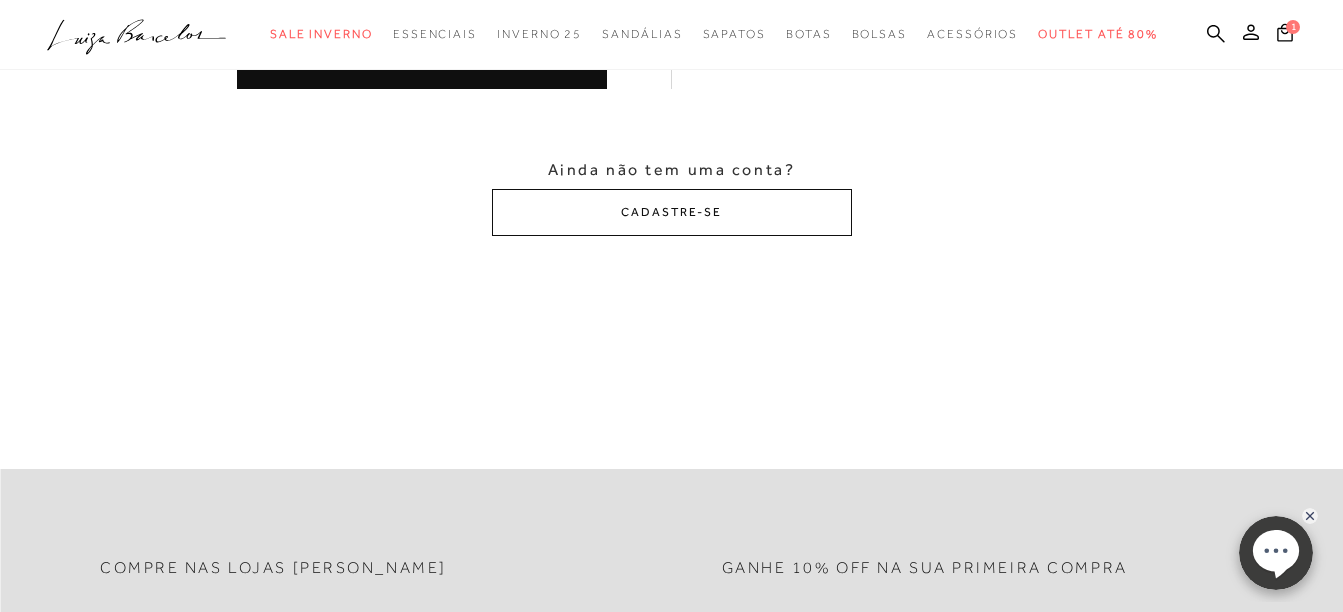 scroll, scrollTop: 0, scrollLeft: 0, axis: both 